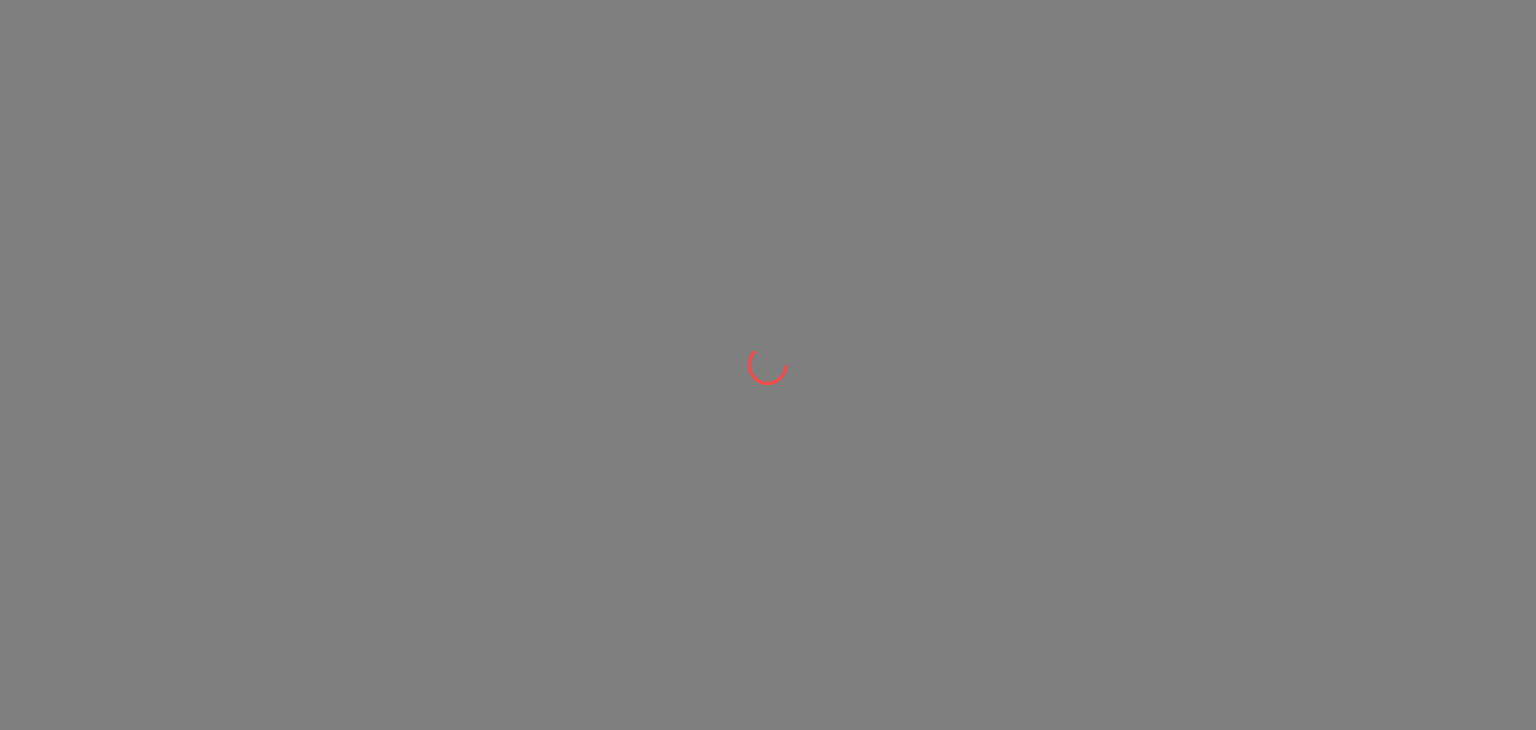 scroll, scrollTop: 0, scrollLeft: 0, axis: both 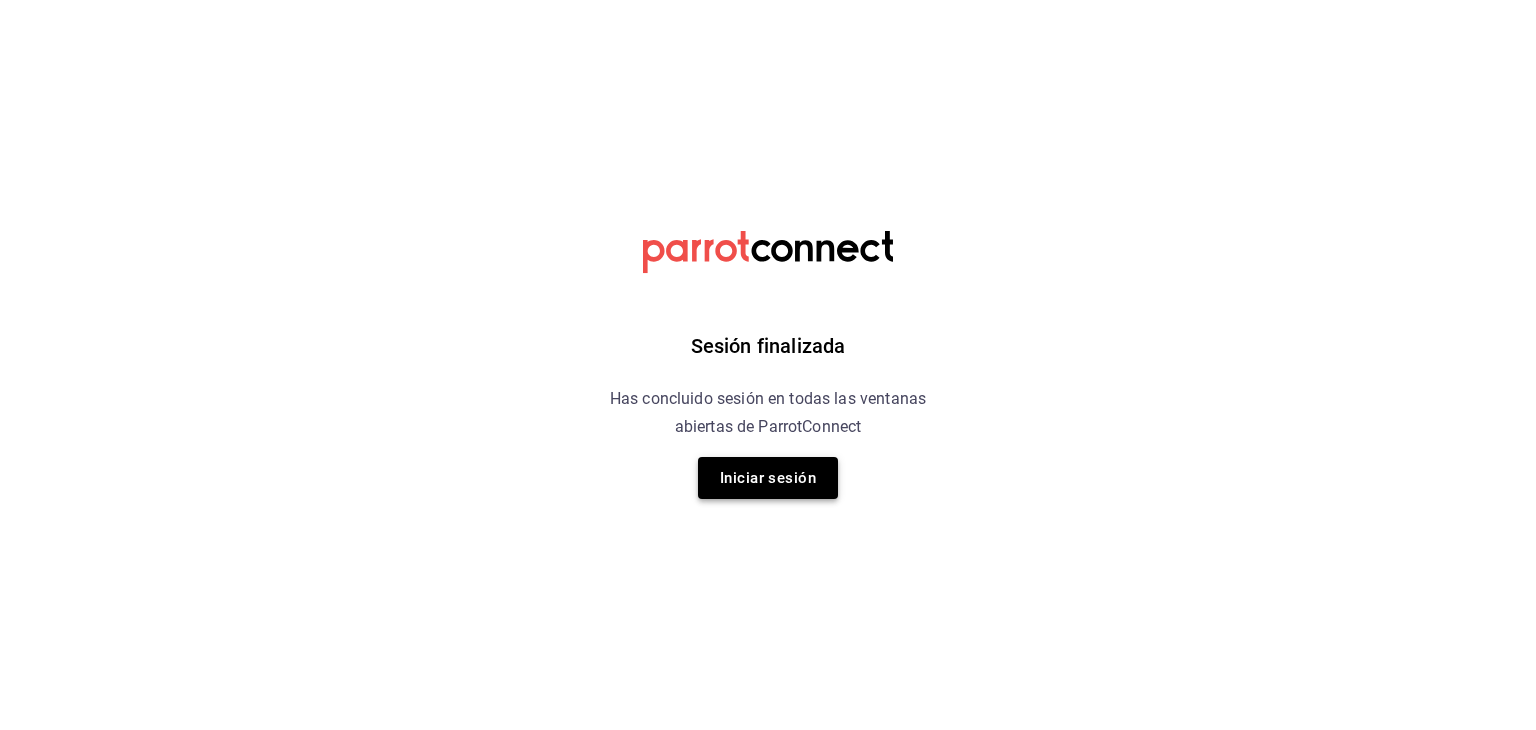click on "Iniciar sesión" at bounding box center [768, 478] 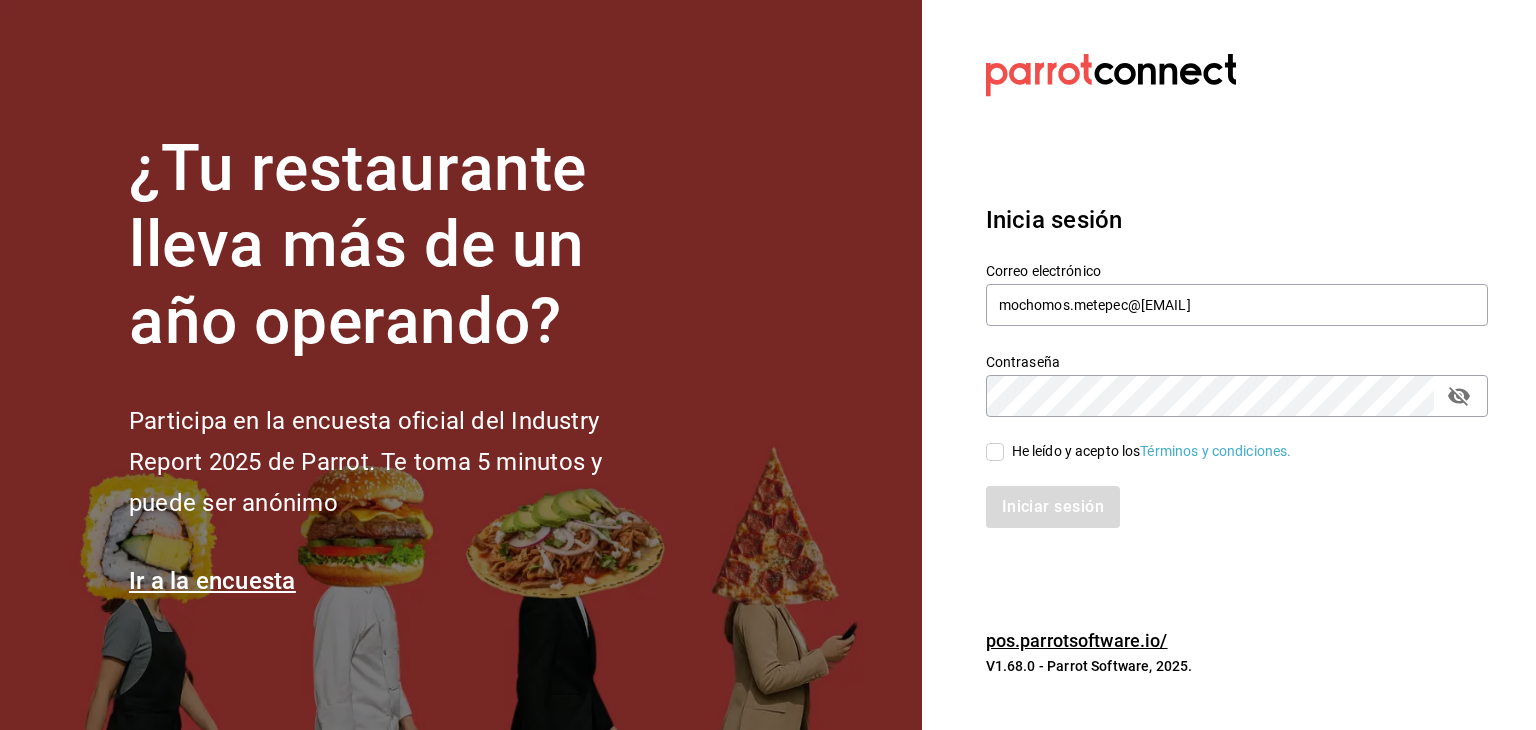 click on "He leído y acepto los  Términos y condiciones." at bounding box center [995, 452] 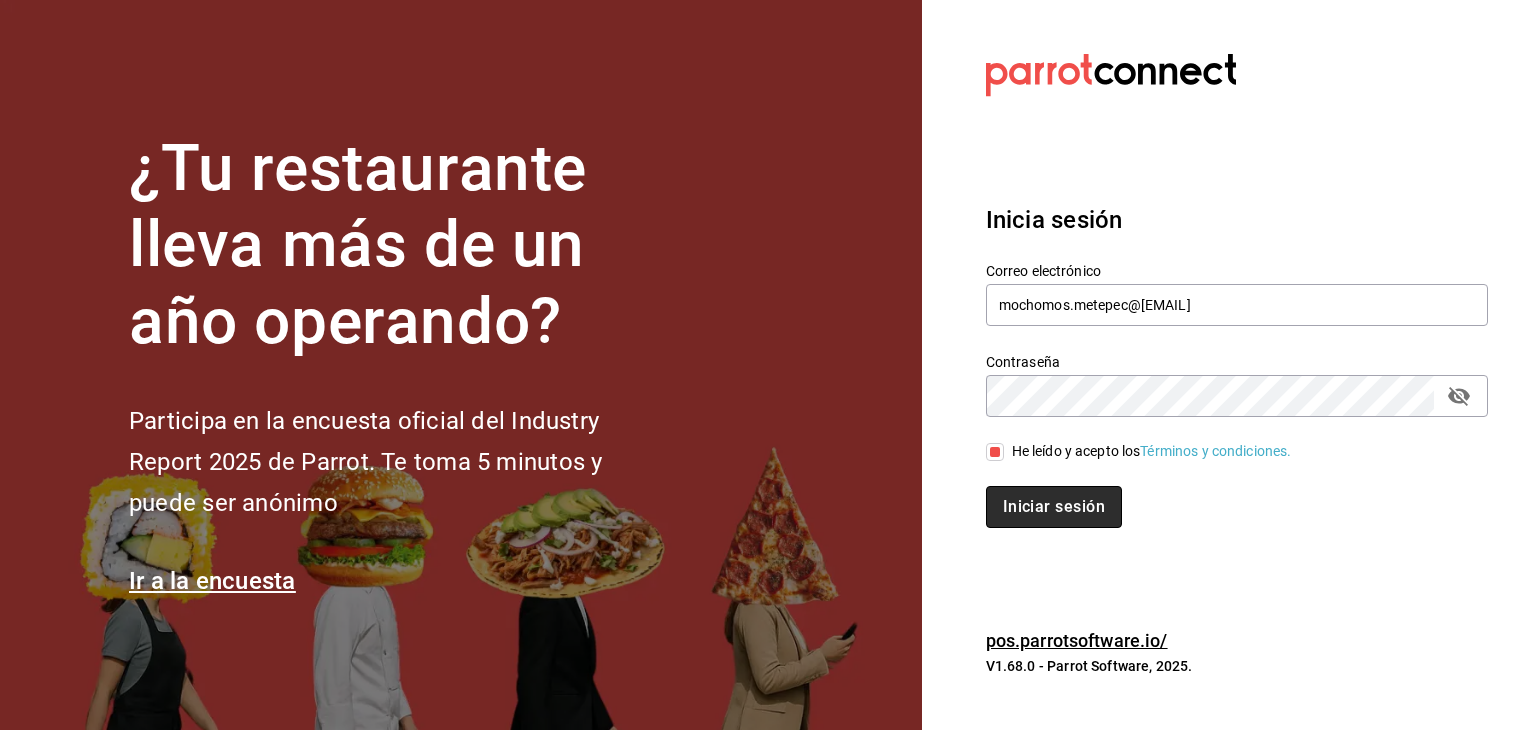 click on "Iniciar sesión" at bounding box center [1054, 507] 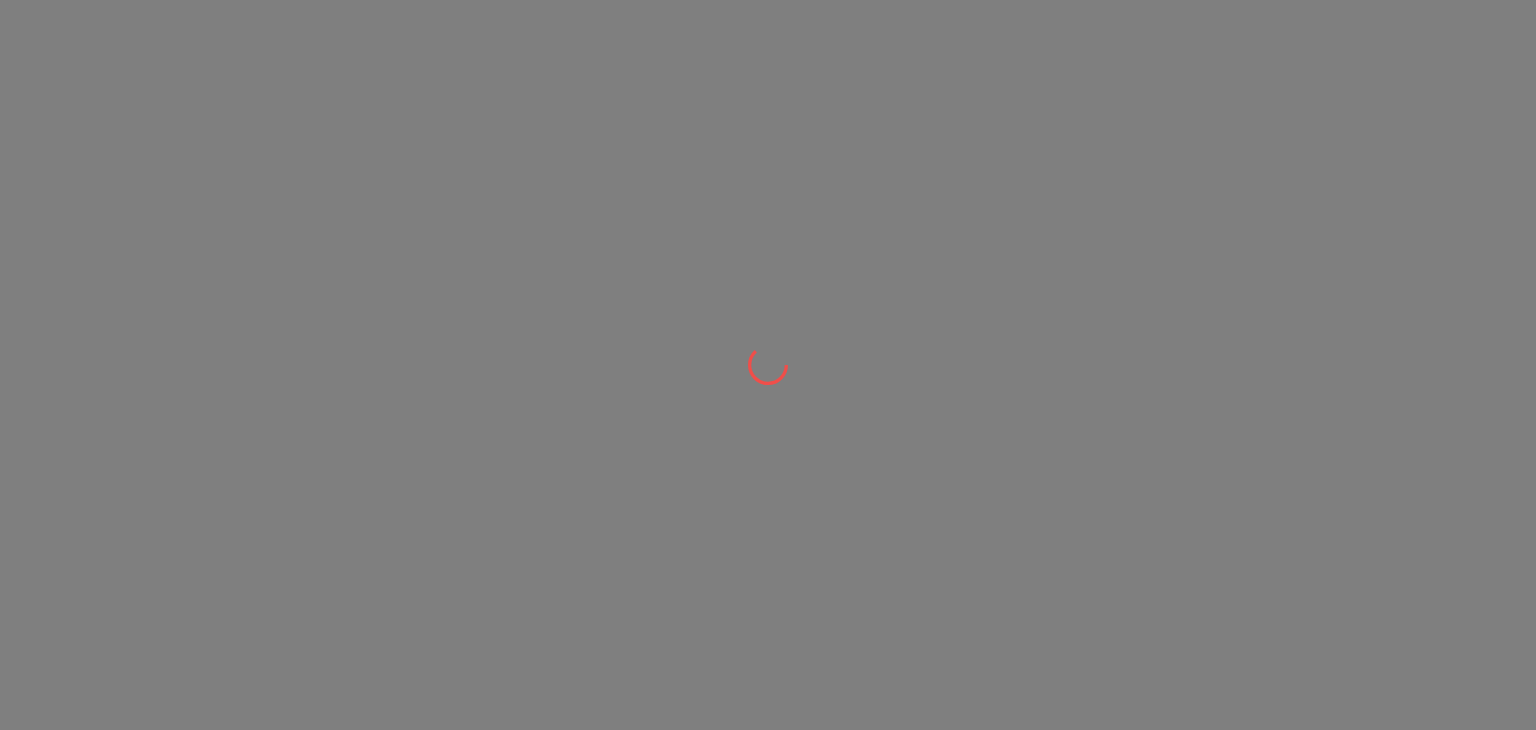 scroll, scrollTop: 0, scrollLeft: 0, axis: both 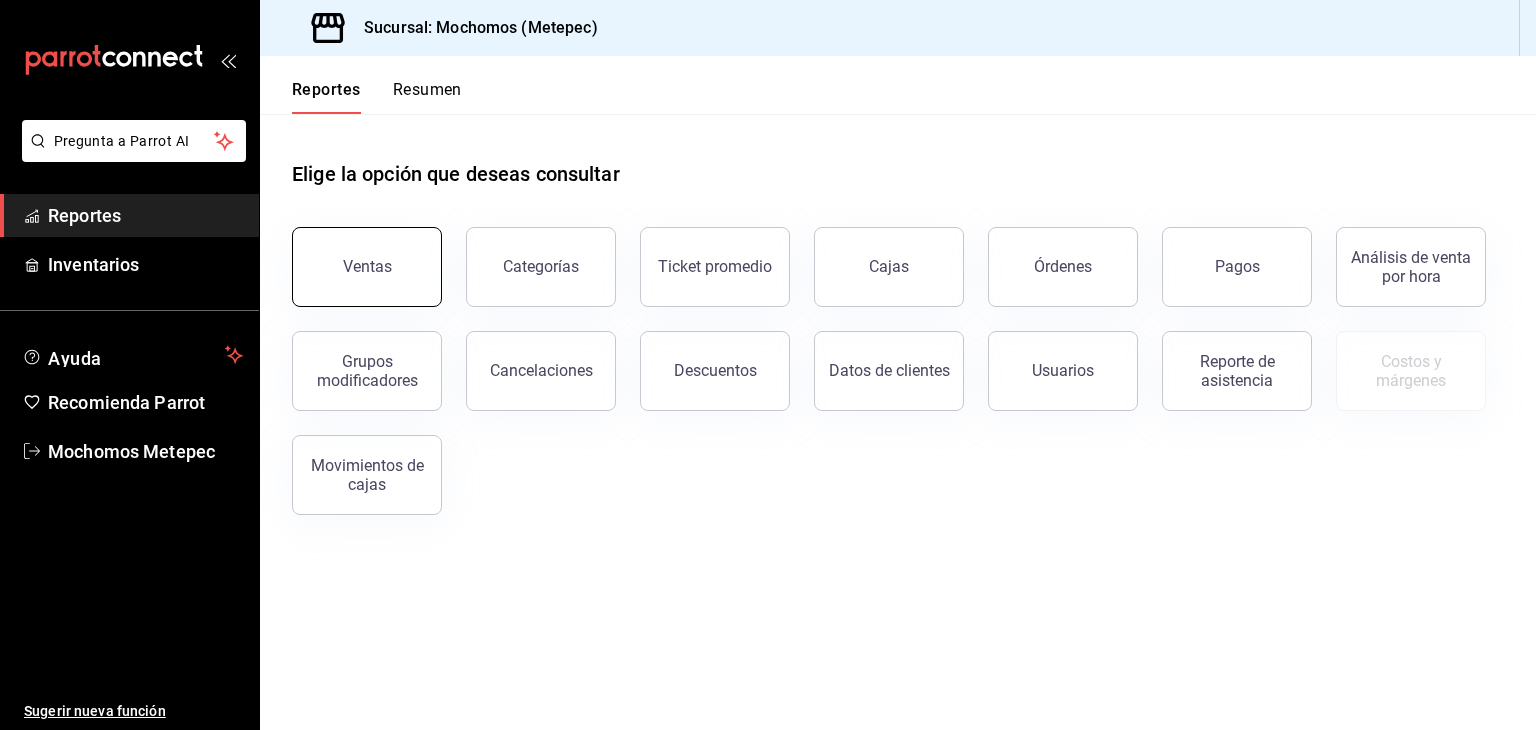 click on "Ventas" at bounding box center [367, 266] 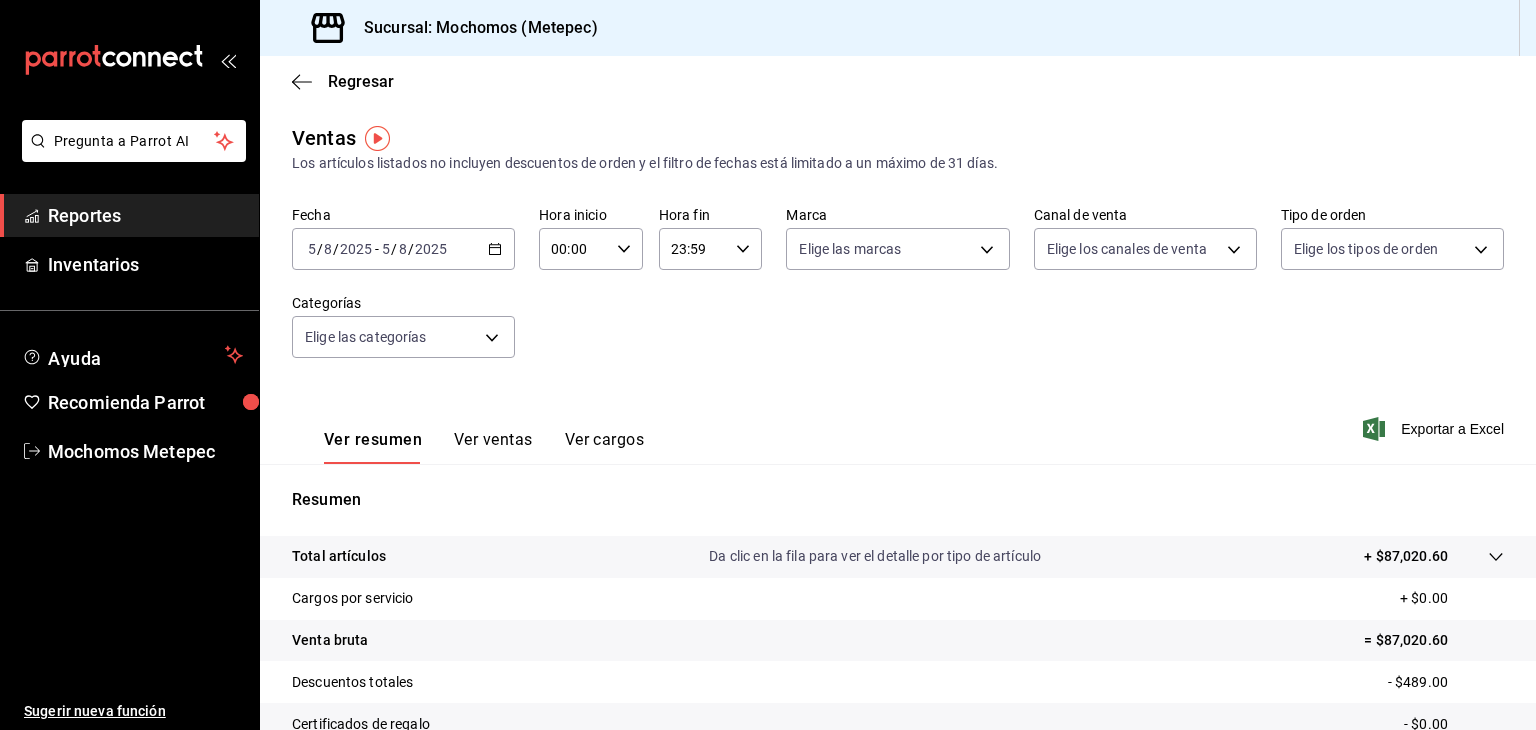 click on "2025-08-05 5 / 8 / 2025 - 2025-08-05 5 / 8 / 2025" at bounding box center [403, 249] 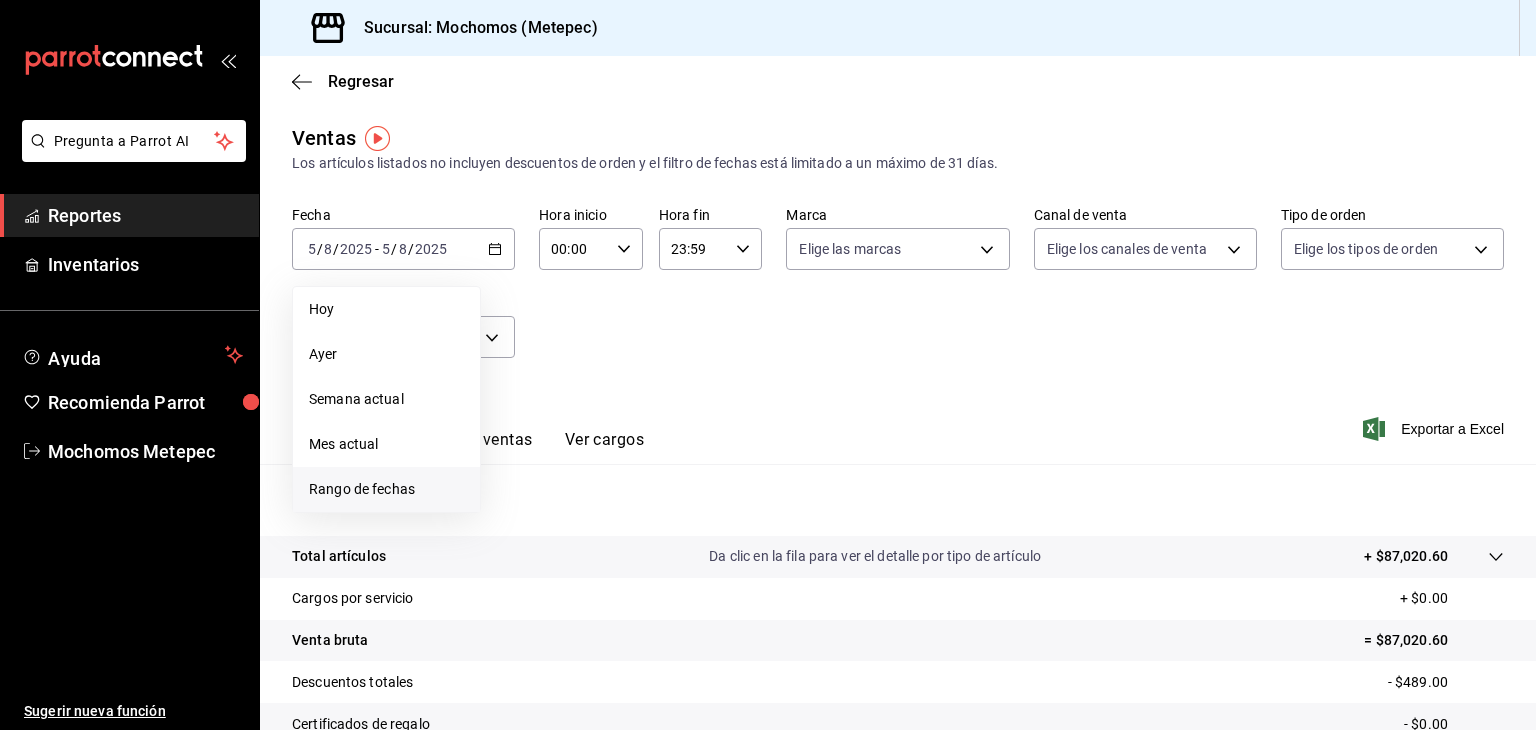 click on "Rango de fechas" at bounding box center [386, 489] 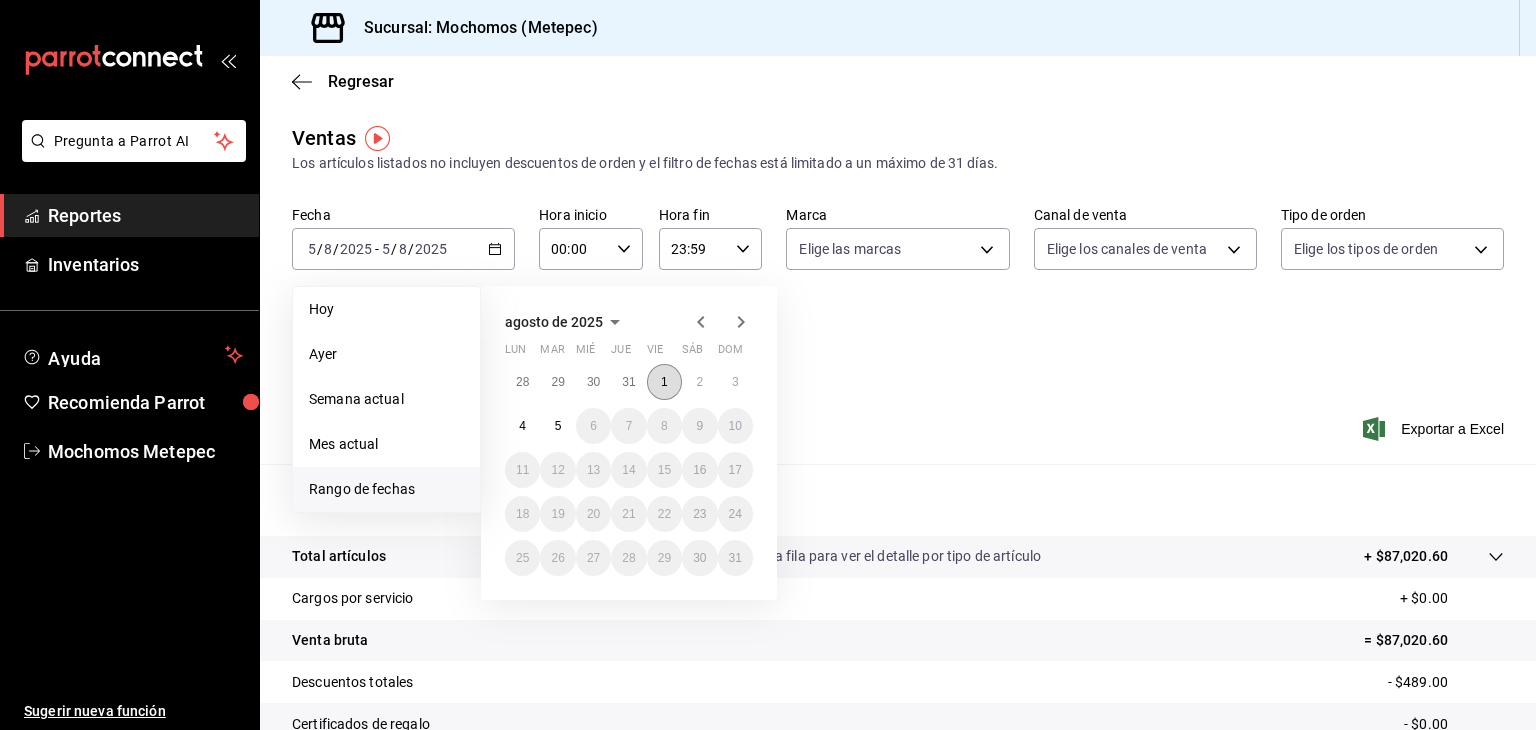 click on "1" at bounding box center (664, 382) 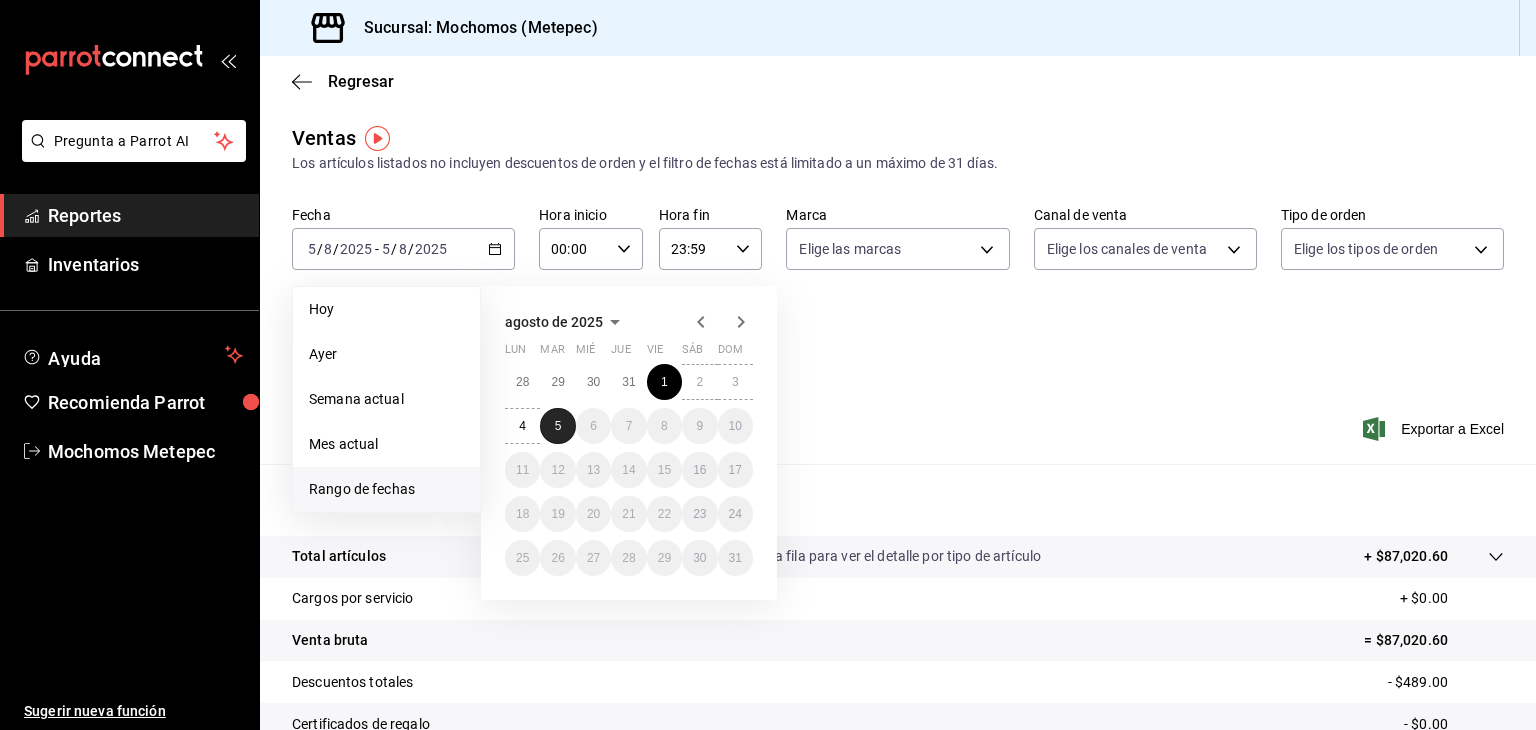 click on "5" at bounding box center (557, 426) 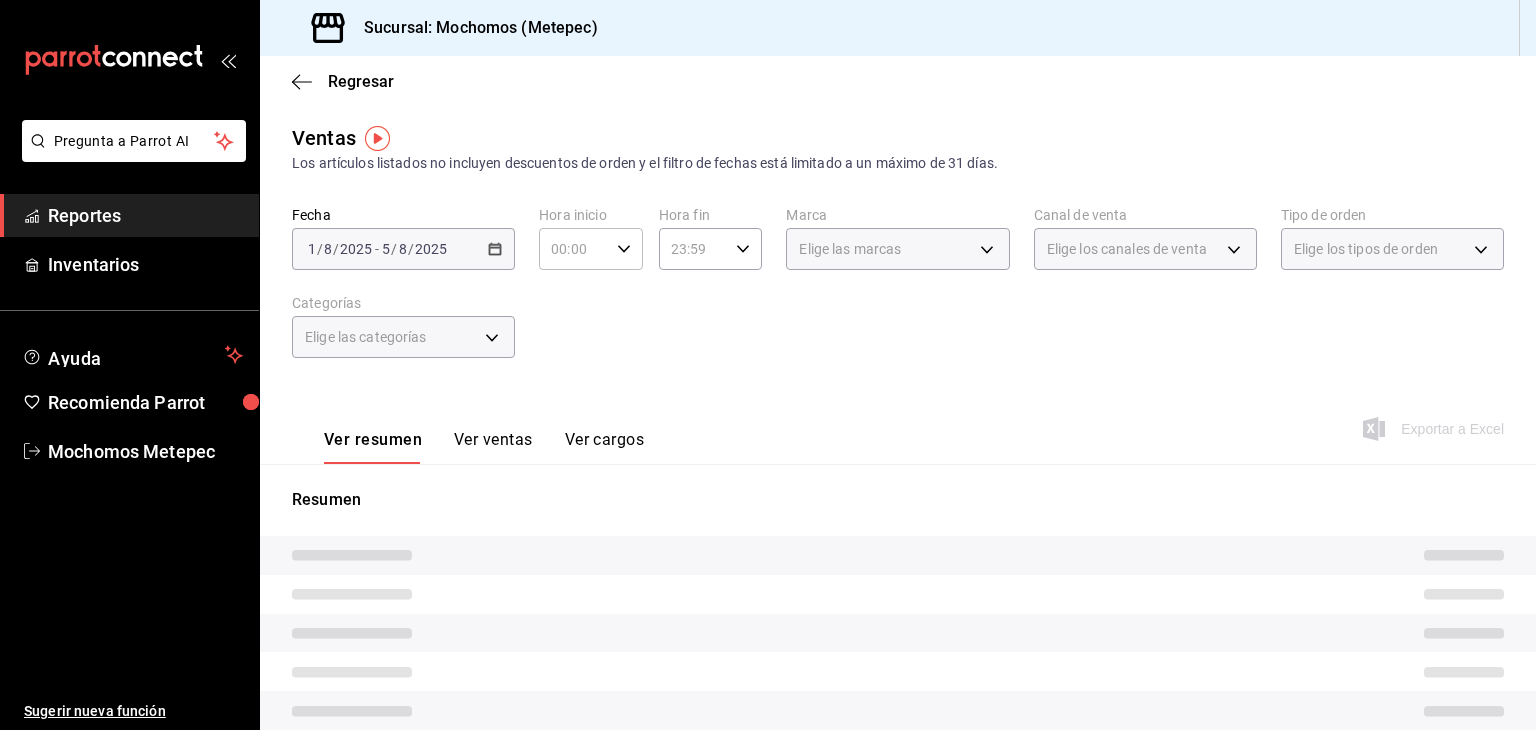 click on "23:59 Hora fin" at bounding box center (711, 249) 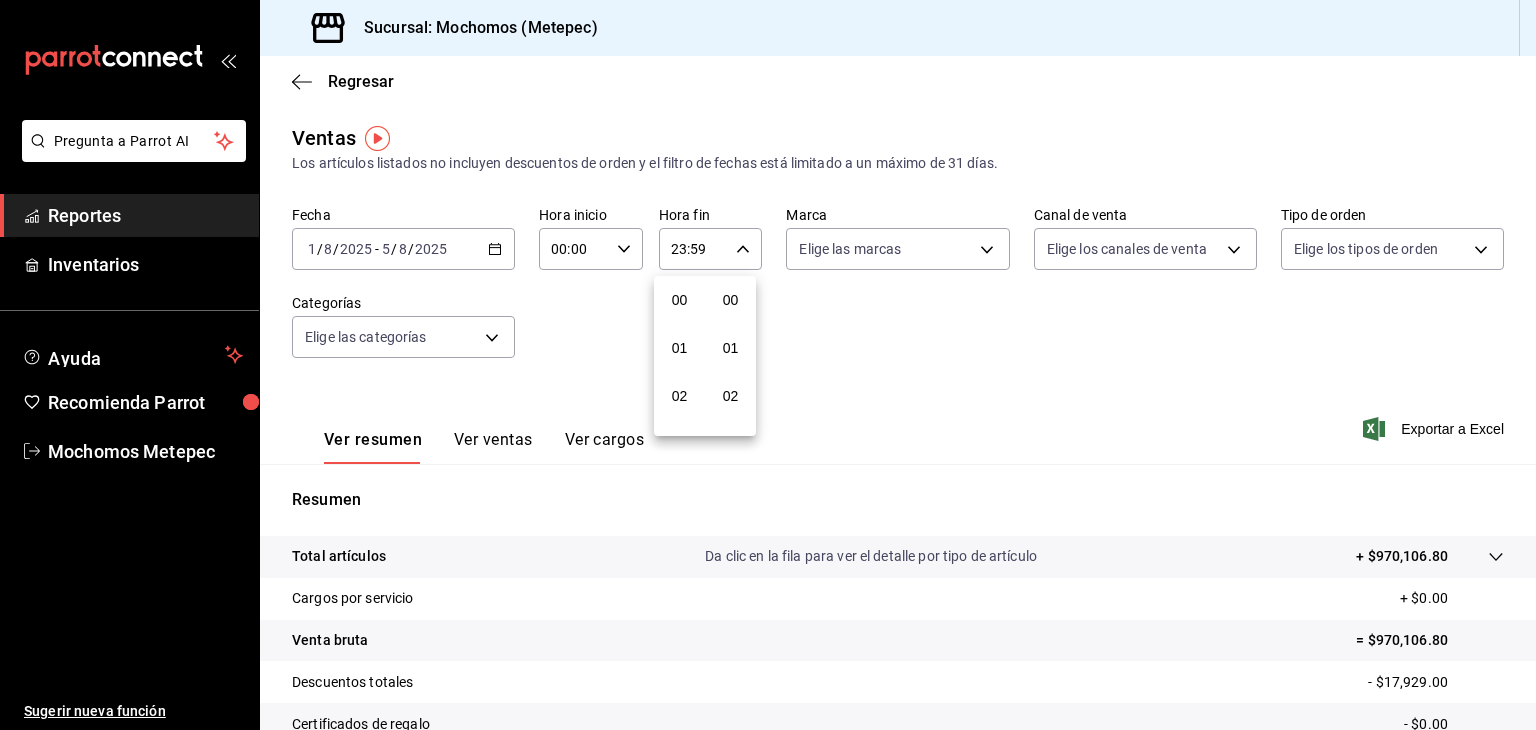 scroll, scrollTop: 1011, scrollLeft: 0, axis: vertical 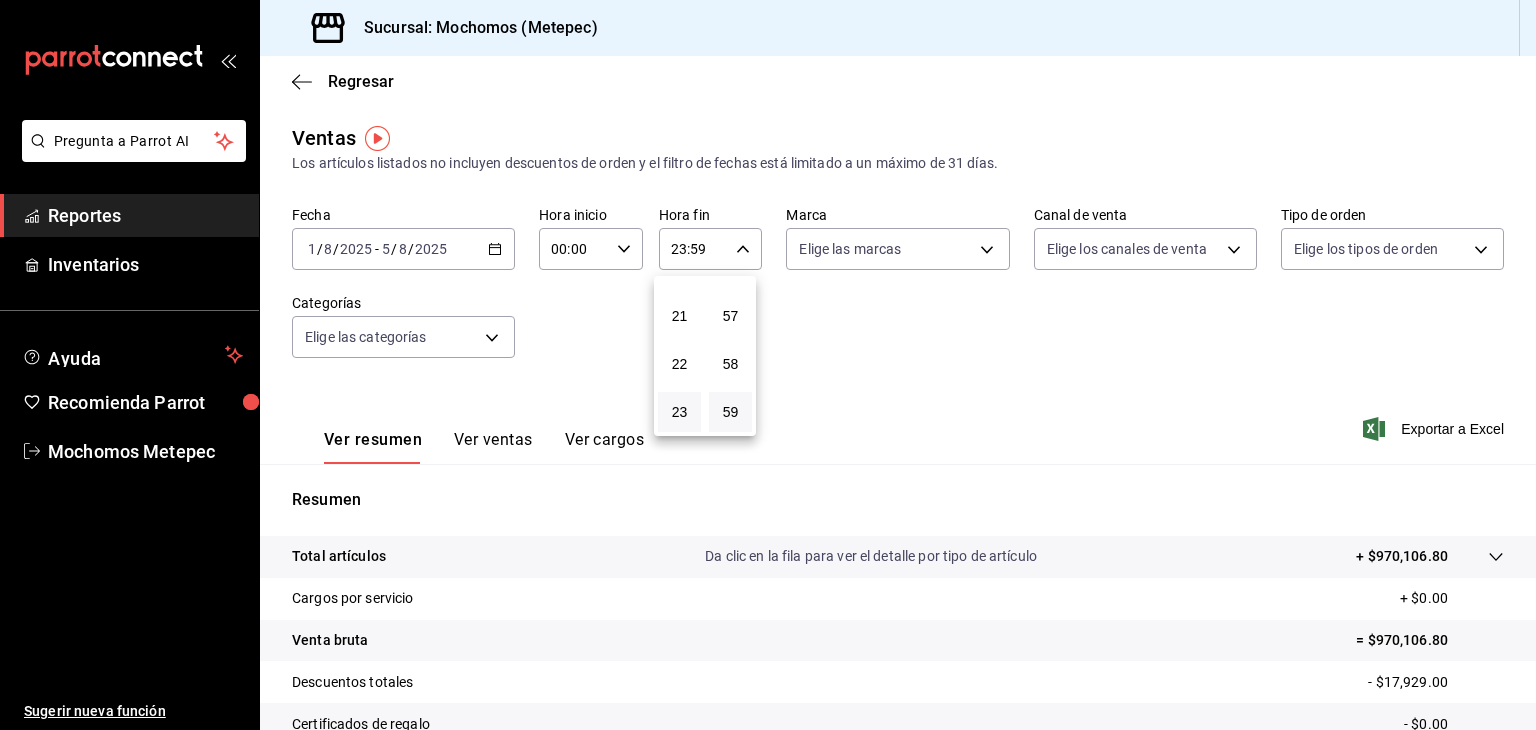 click at bounding box center [768, 365] 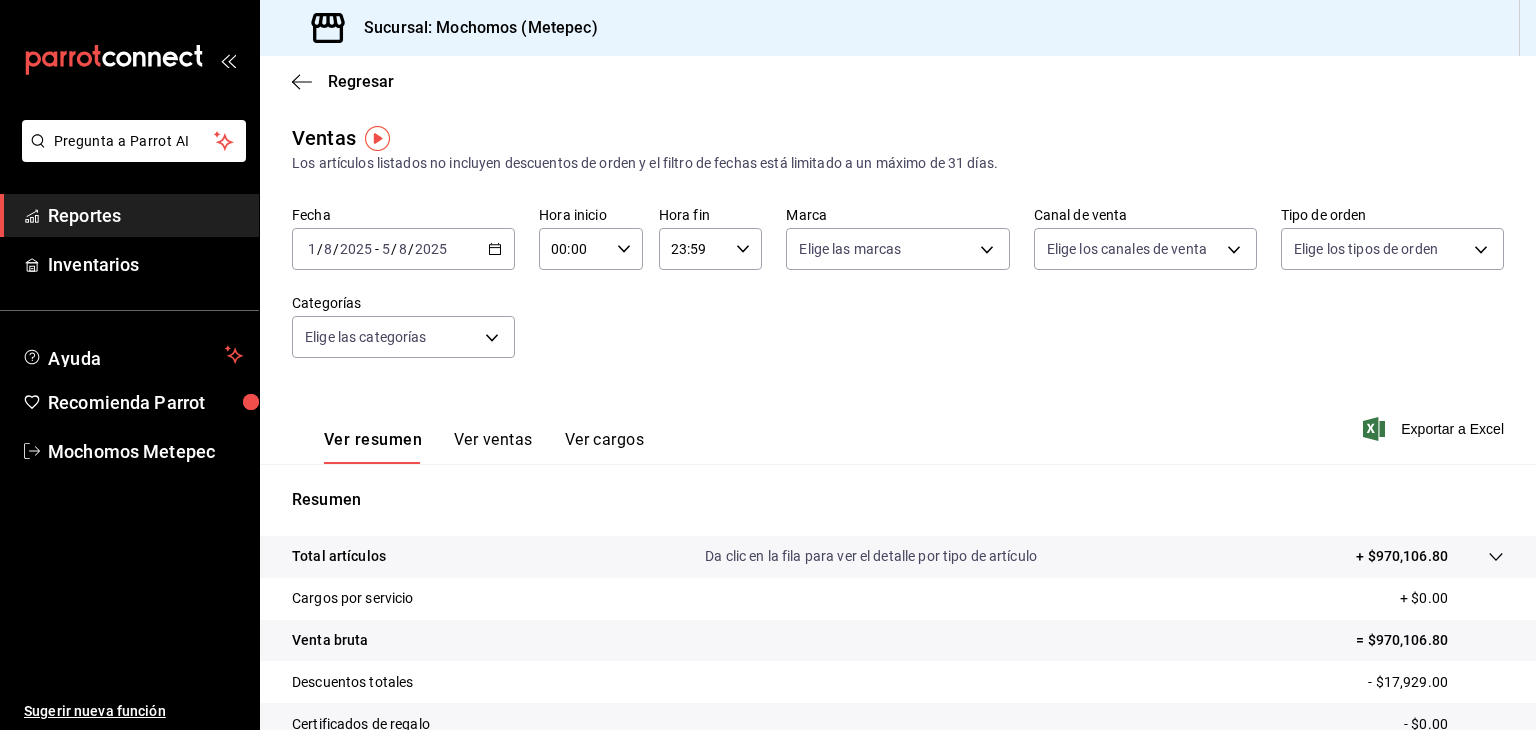 click on "23:59 Hora fin" at bounding box center (711, 249) 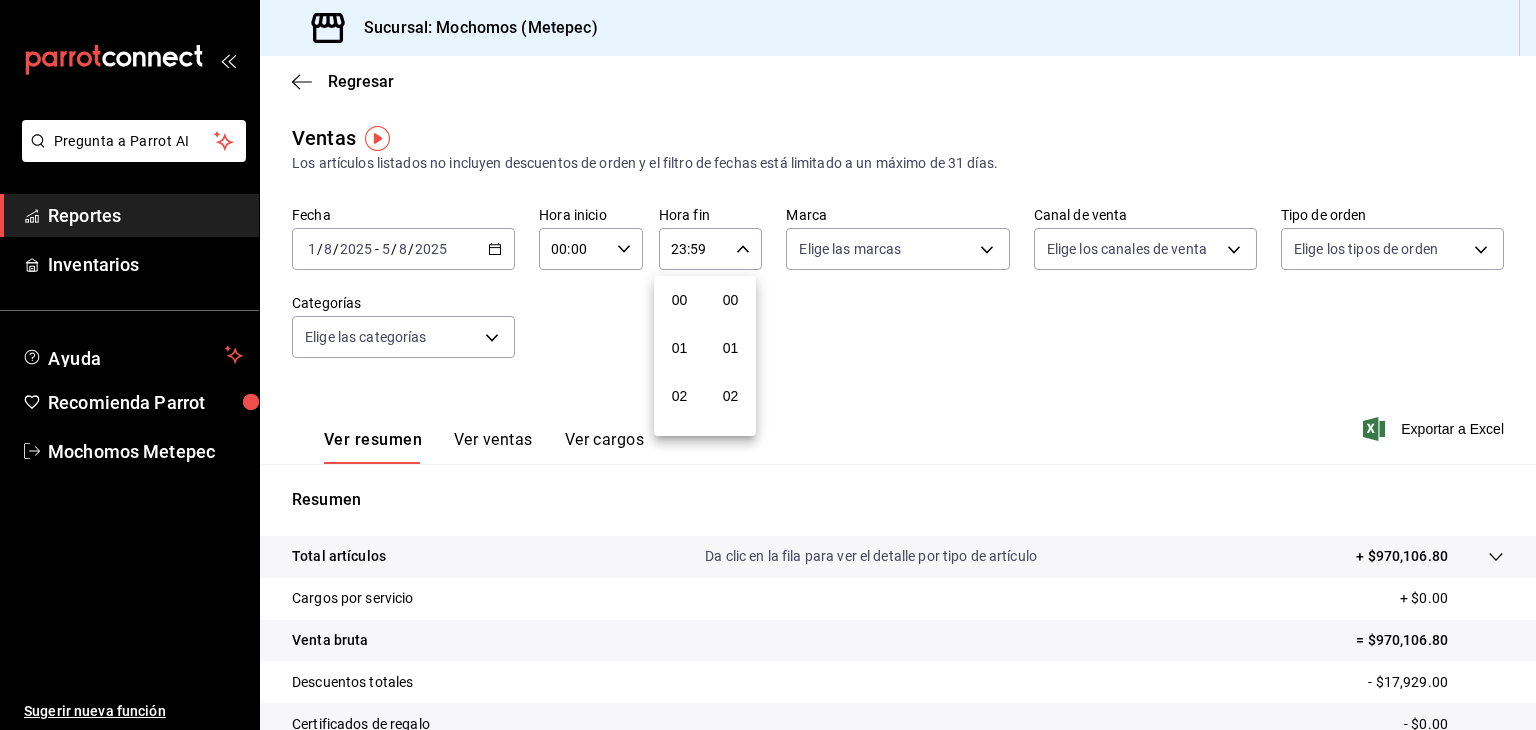 scroll, scrollTop: 1011, scrollLeft: 0, axis: vertical 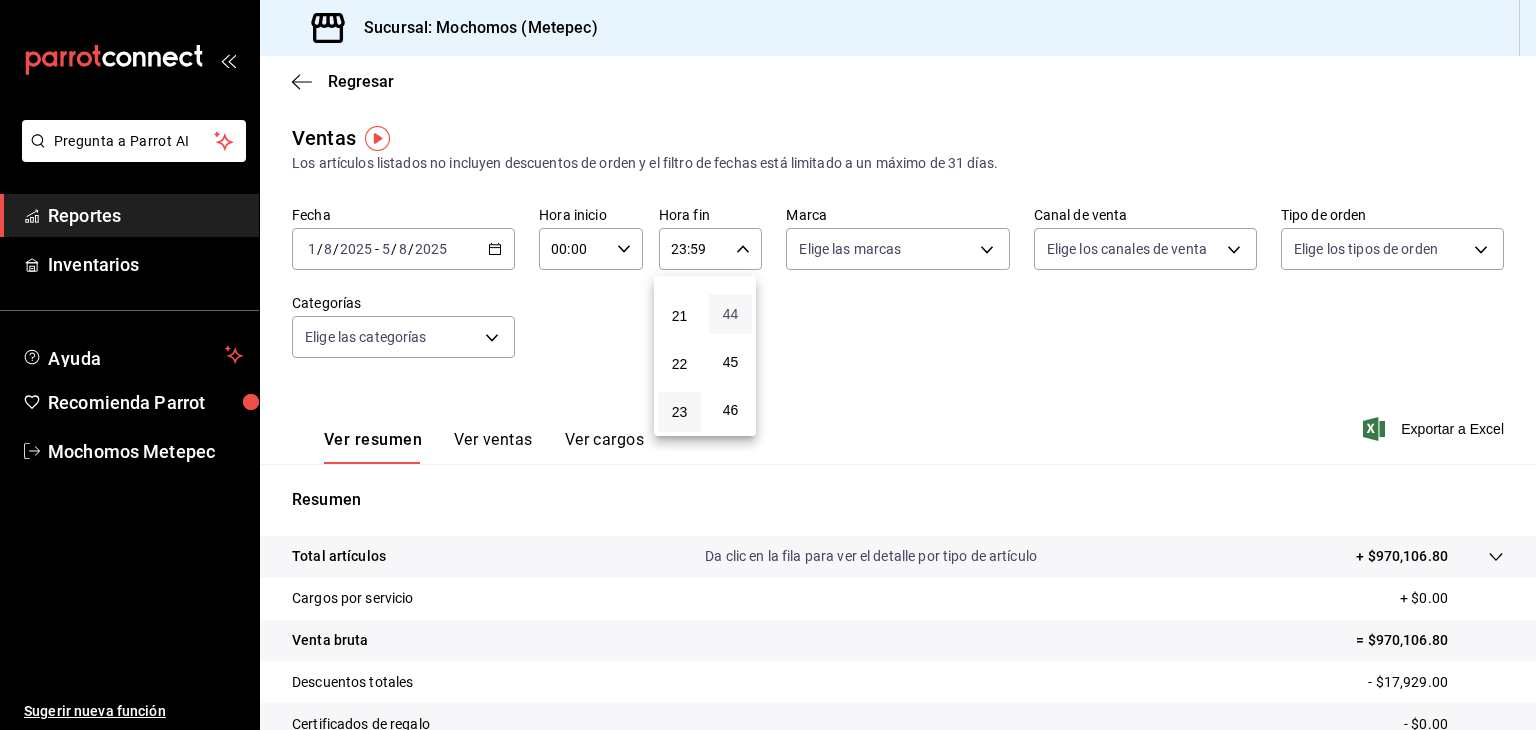 click on "44" at bounding box center [730, 314] 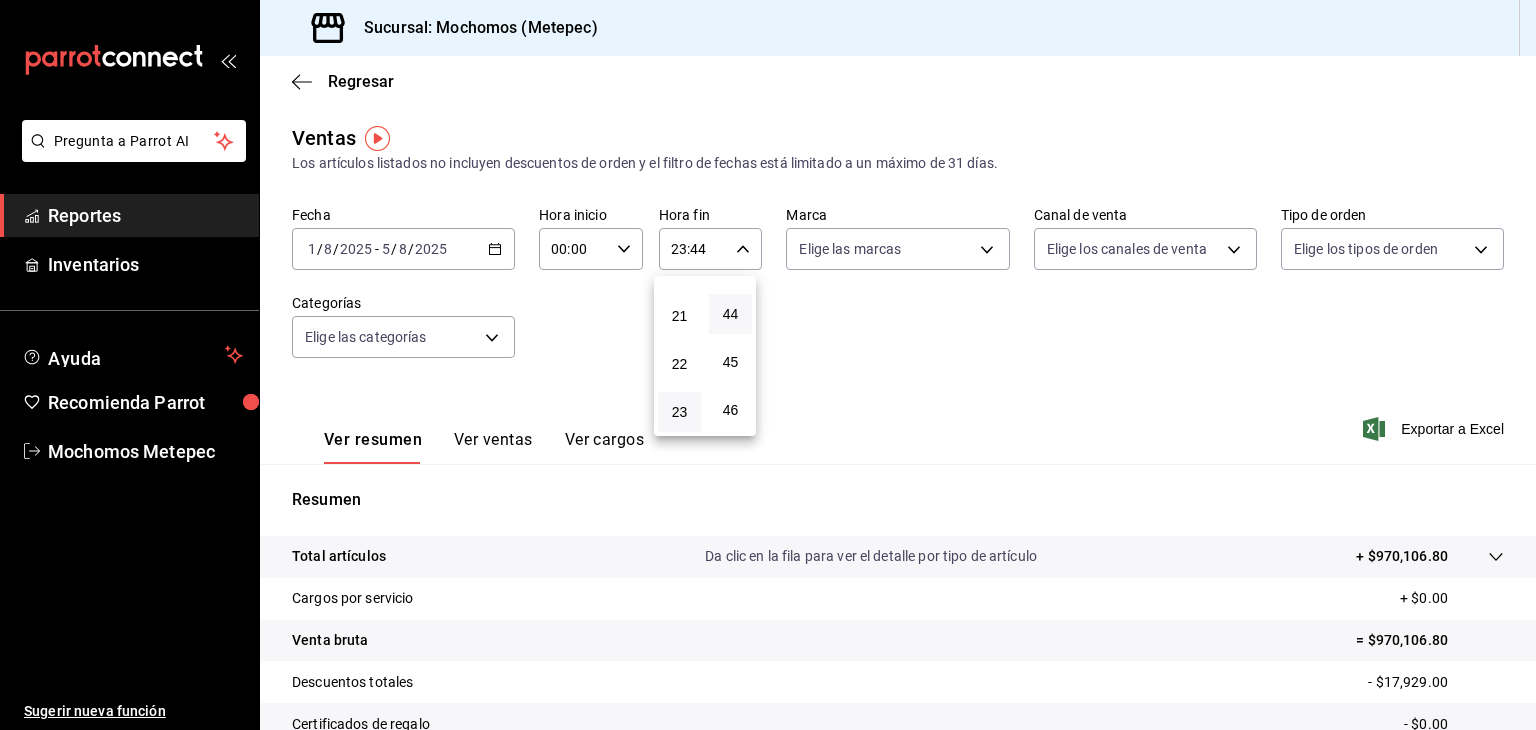 click at bounding box center (768, 365) 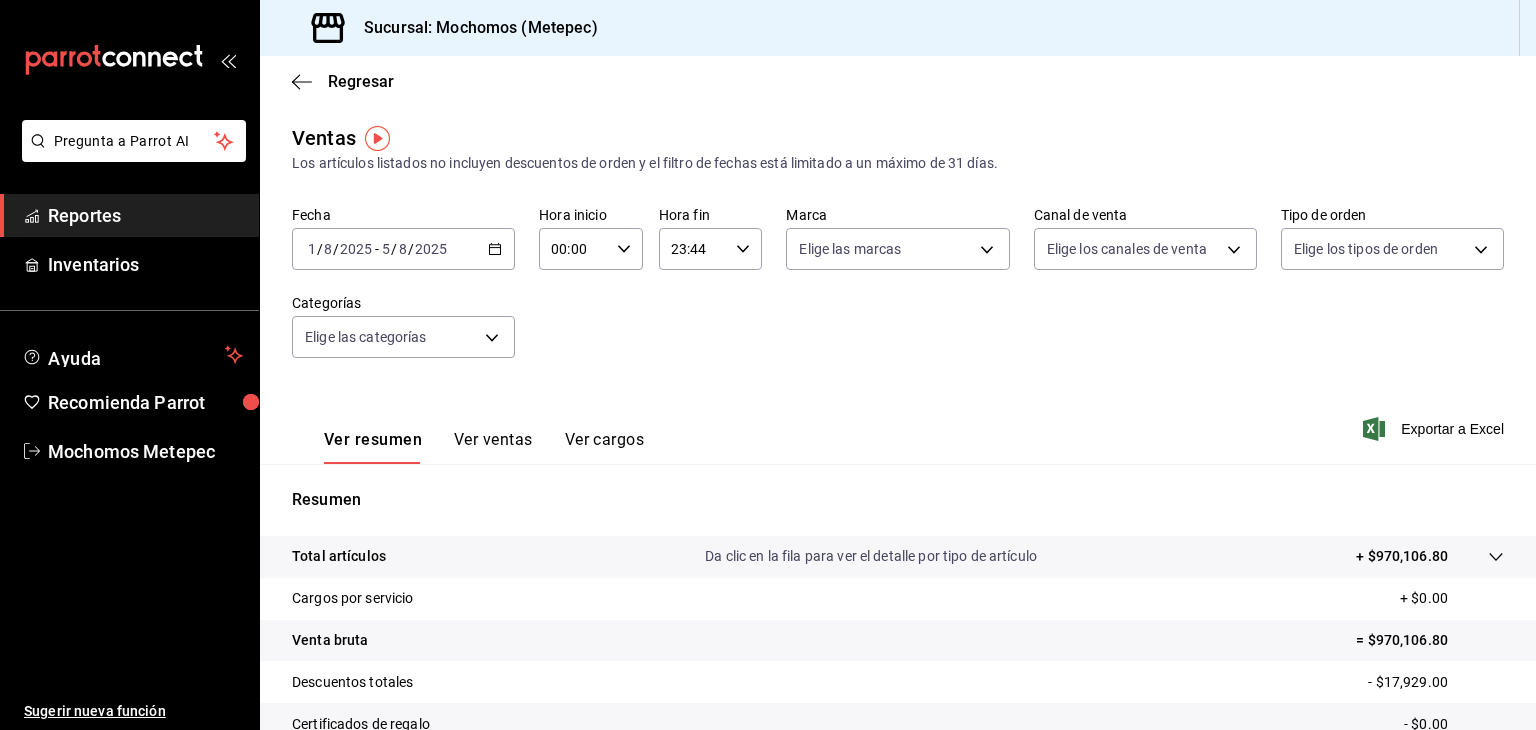 click on "Pregunta a Parrot AI Reportes   Inventarios   Ayuda Recomienda Parrot   Mochomos Metepec   Sugerir nueva función   Sucursal: Mochomos (Metepec) Regresar Ventas Los artículos listados no incluyen descuentos de orden y el filtro de fechas está limitado a un máximo de 31 días. Fecha [DATE] [DATE] - [DATE] [DATE] Hora inicio [TIME] Hora inicio Hora fin [TIME] Hora fin Marca Elige las marcas Canal de venta Elige los canales de venta Tipo de orden Elige los tipos de orden Categorías Elige las categorías Ver resumen Ver ventas Ver cargos Exportar a Excel Resumen Total artículos Da clic en la fila para ver el detalle por tipo de artículo + $970,106.80 Cargos por servicio + $0.00 Venta bruta = $970,106.80 Descuentos totales - $17,929.00 Certificados de regalo - $0.00 Venta total = $952,177.80 Venta neta = $820,842.93 Pregunta a Parrot AI Reportes   Inventarios   Ayuda Recomienda Parrot   Mochomos Metepec   Sugerir nueva función   Ver video tutorial Ir a video" at bounding box center (768, 365) 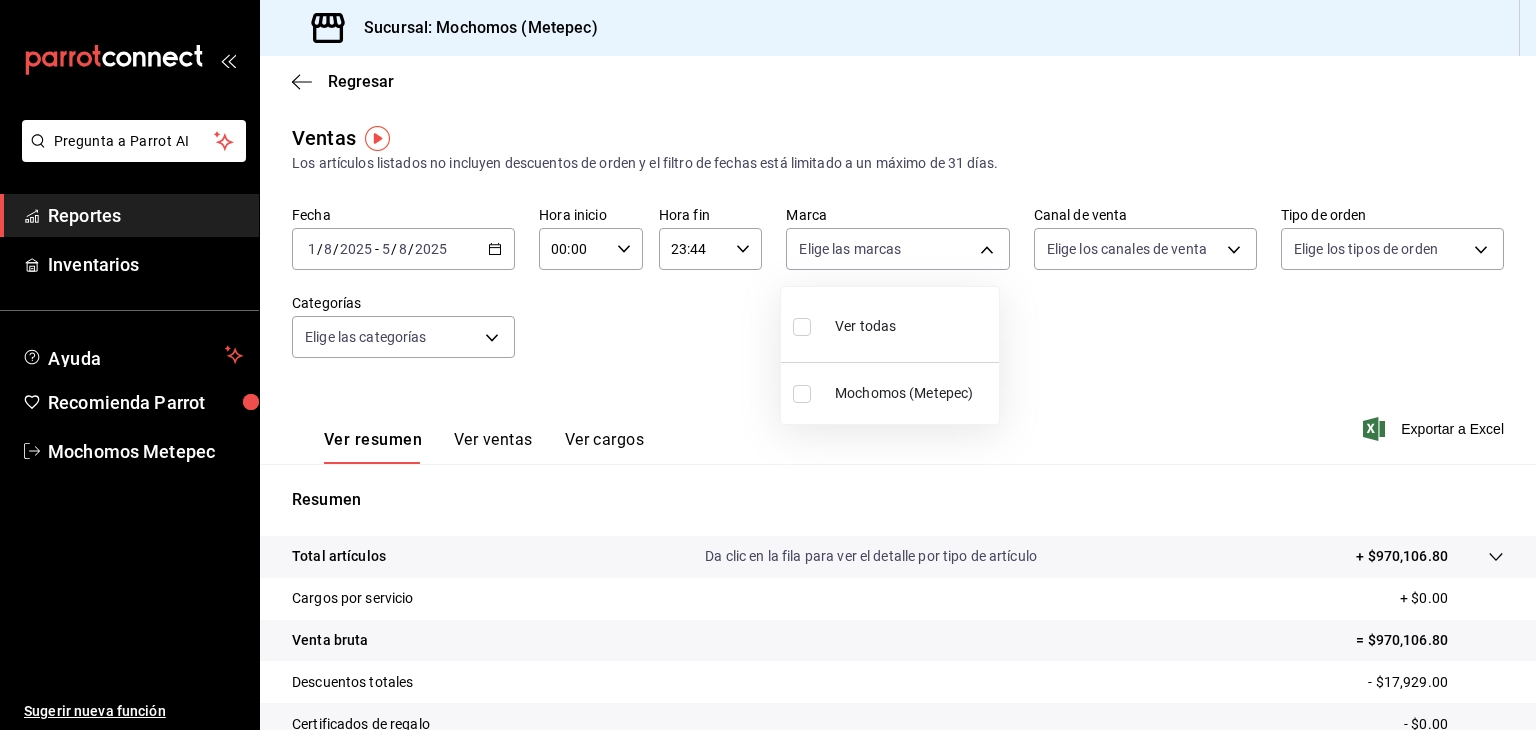 click at bounding box center (802, 327) 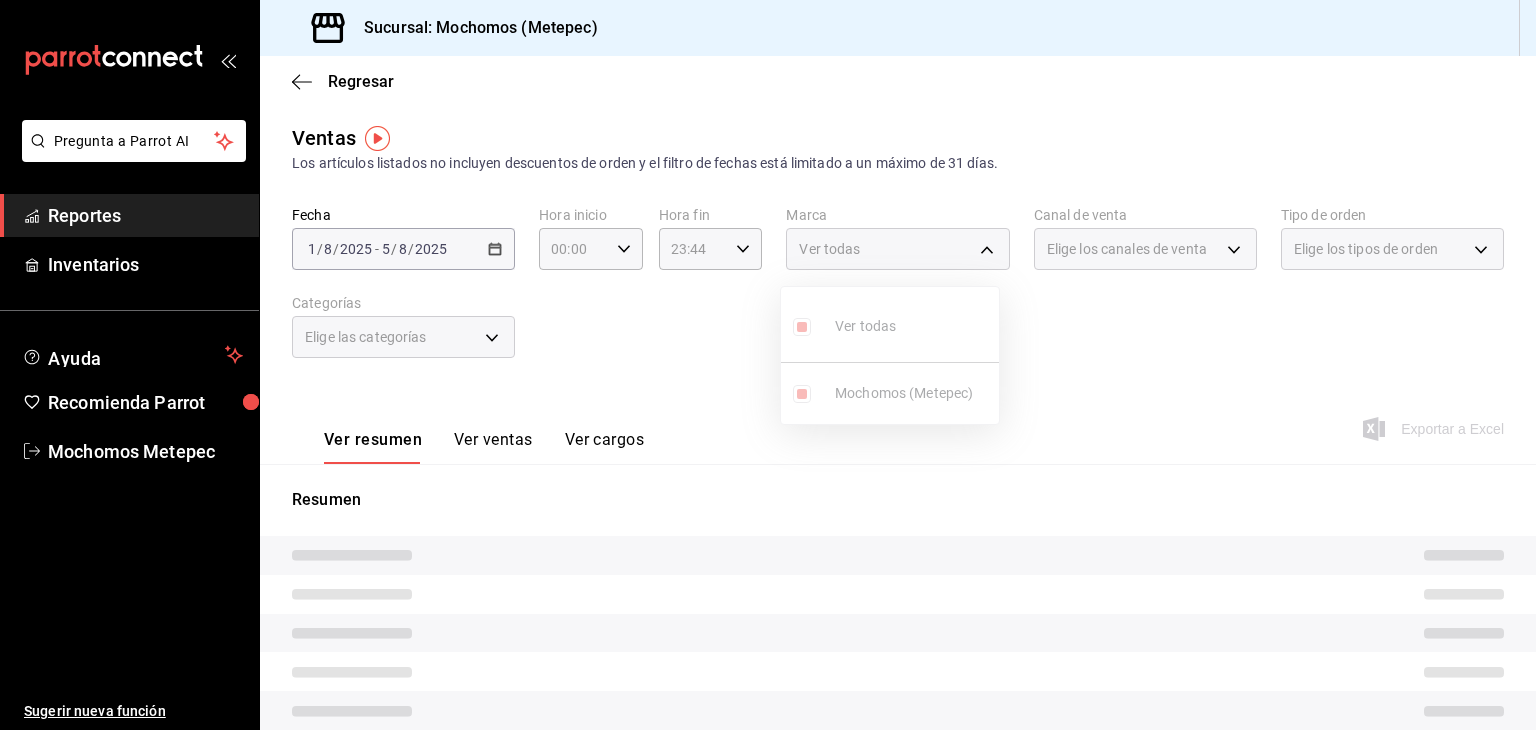 click at bounding box center (768, 365) 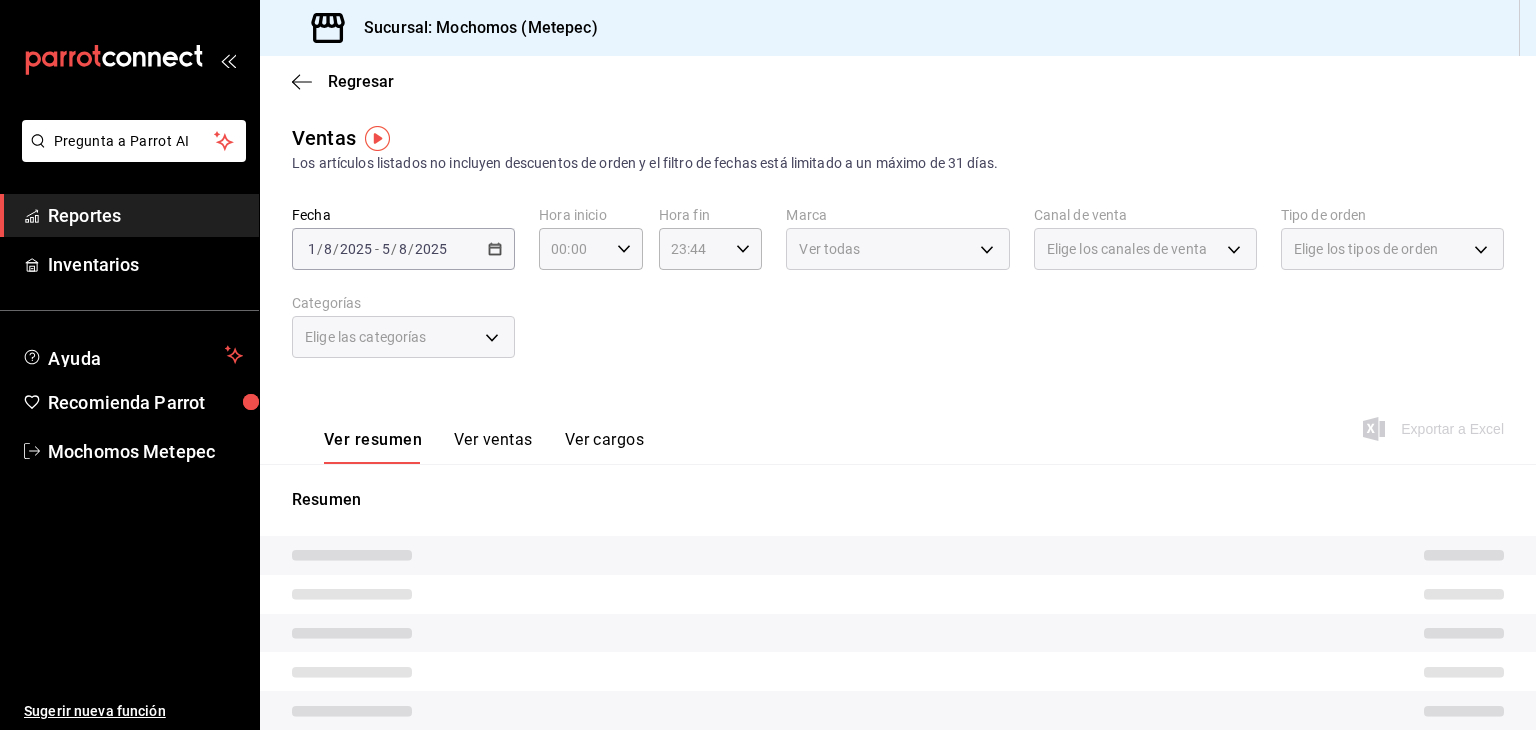 click on "Elige los canales de venta" at bounding box center (1145, 249) 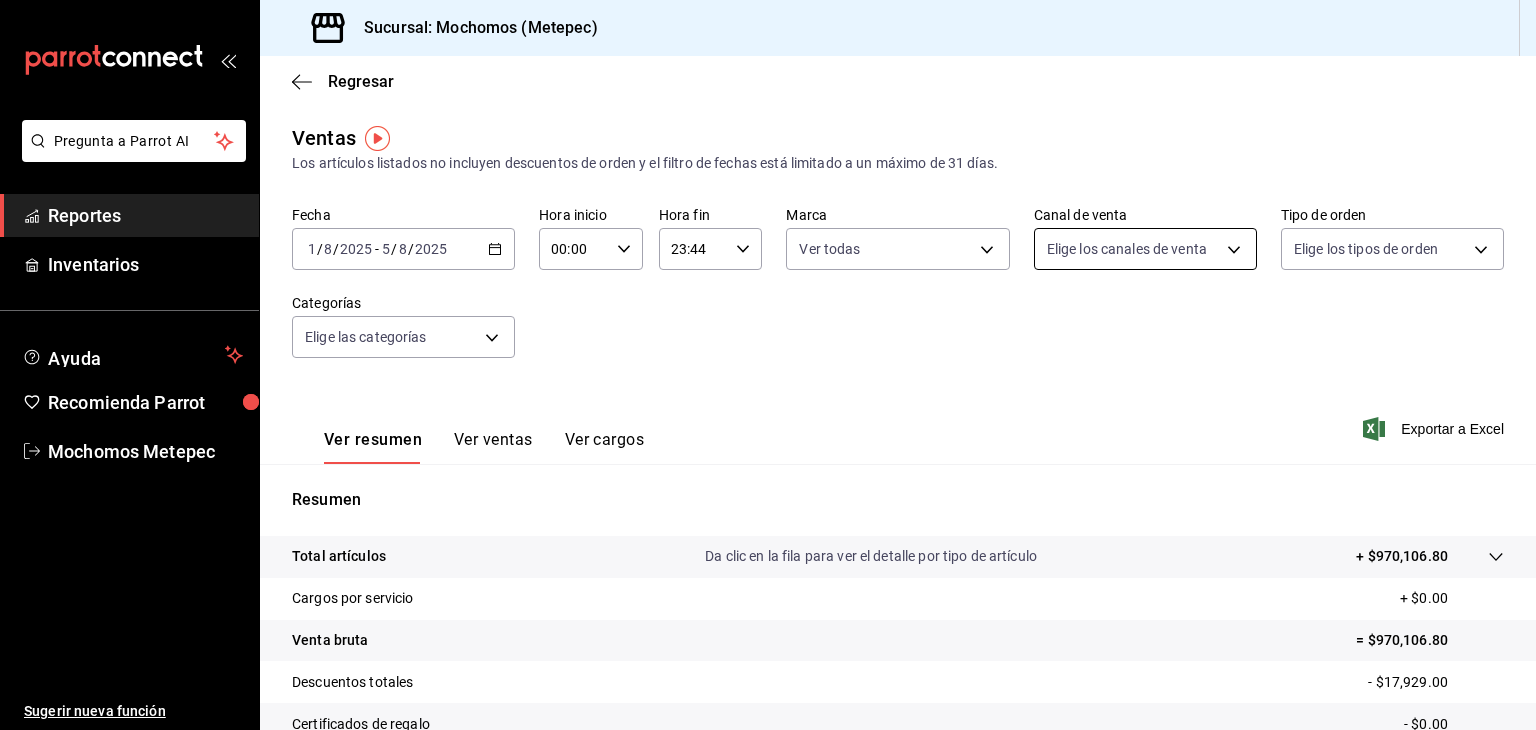 click on "Pregunta a Parrot AI Reportes   Inventarios   Ayuda Recomienda Parrot   Mochomos [CITY]   Sugerir nueva función   Sucursal: Mochomos ([CITY]) Regresar Ventas Los artículos listados no incluyen descuentos de orden y el filtro de fechas está limitado a un máximo de 31 días. Fecha 2025-08-01 1 / 8 / 2025 - 2025-08-05 5 / 8 / 2025 Hora inicio 00:00 Hora inicio Hora fin 23:44 Hora fin Marca Ver todas 2365f74e-aa6b-4392-bdf2-72765591bddf Canal de venta Elige los canales de venta Tipo de orden Elige los tipos de orden Categorías Elige las categorías Ver resumen Ver ventas Ver cargos Exportar a Excel Resumen Total artículos Da clic en la fila para ver el detalle por tipo de artículo + $970,106.80 Cargos por servicio + $0.00 Venta bruta = $970,106.80 Descuentos totales - $17,929.00 Certificados de regalo - $0.00 Venta total = $952,177.80 Impuestos - $131,334.87 Venta neta = $820,842.93 Pregunta a Parrot AI Reportes   Inventarios   Ayuda Recomienda Parrot   Mochomos [CITY]   Sugerir nueva función" at bounding box center (768, 365) 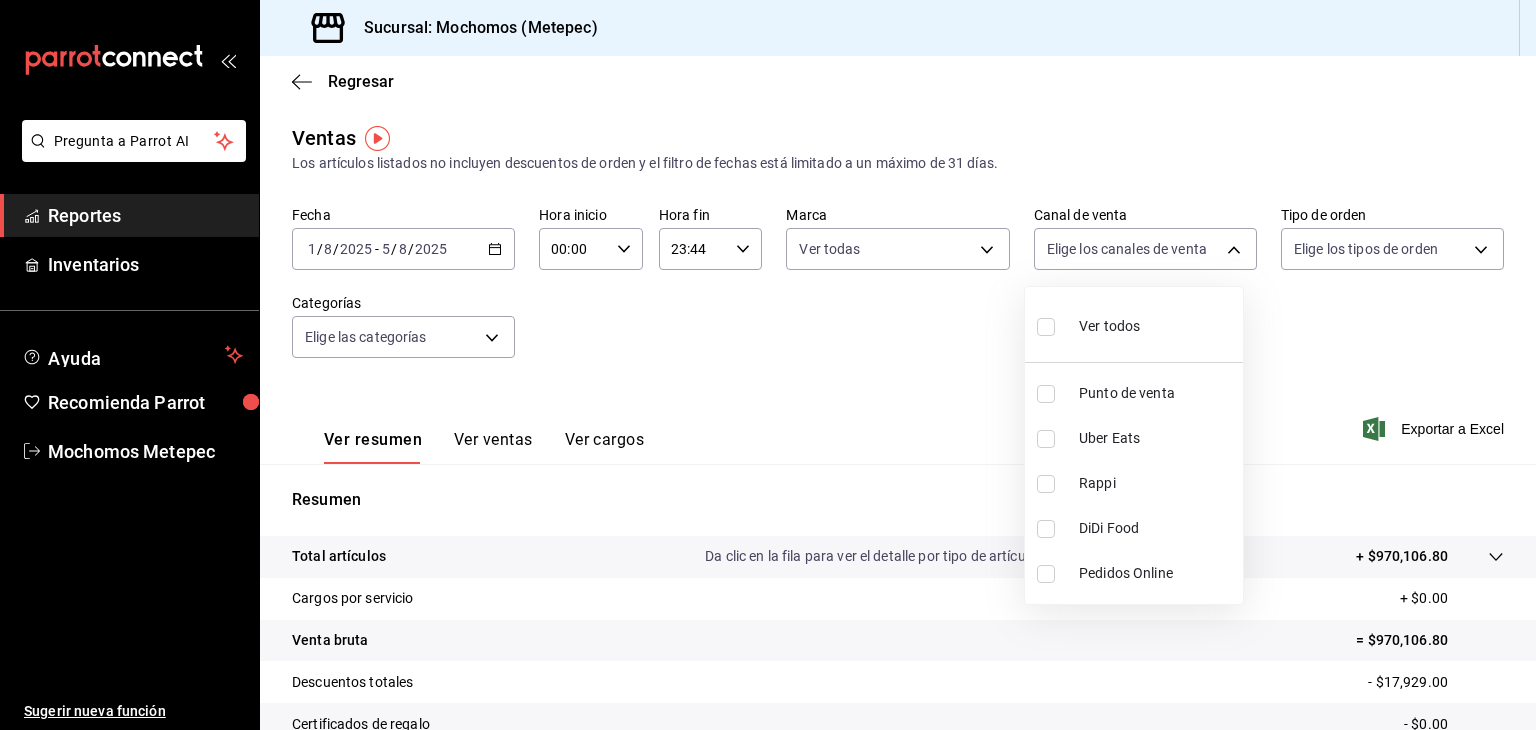 click at bounding box center [1046, 327] 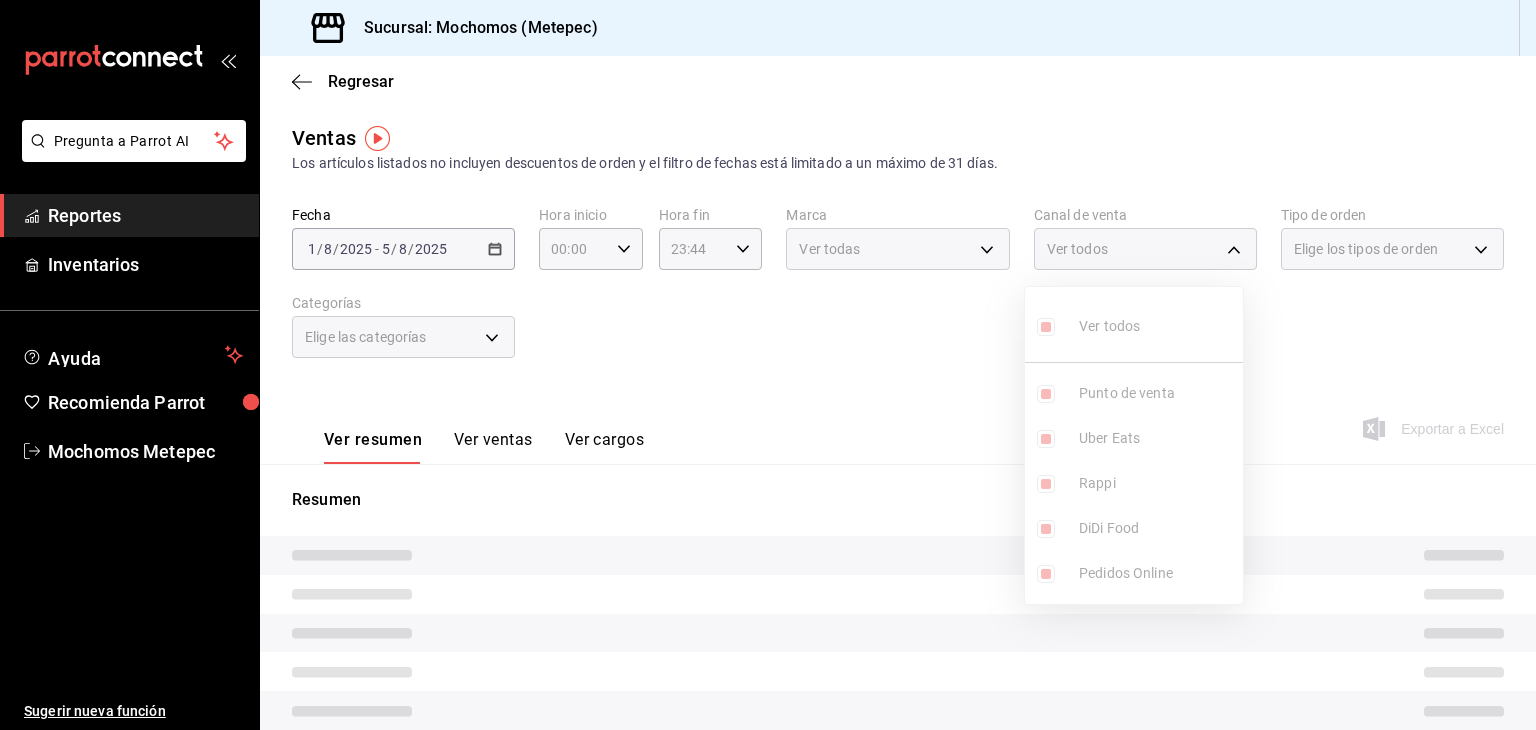 click at bounding box center (768, 365) 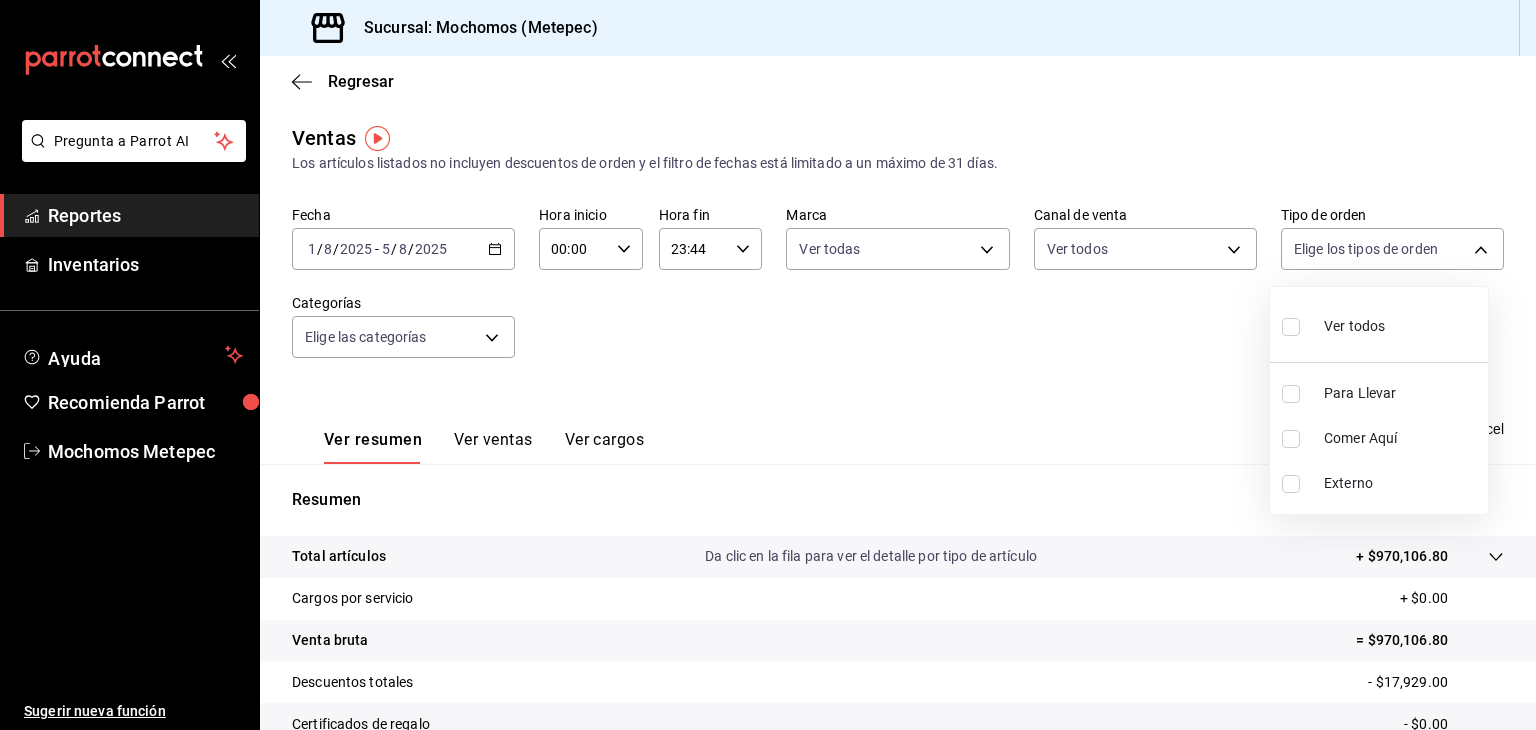 click on "Pregunta a Parrot AI Reportes   Inventarios   Ayuda Recomienda Parrot   Mochomos Metepec   Sugerir nueva función   Sucursal: Mochomos (Metepec) Regresar Ventas Los artículos listados no incluyen descuentos de orden y el filtro de fechas está limitado a un máximo de 31 días. Fecha 2025-08-01 1 / 8 / 2025 - 2025-08-05 5 / 8 / 2025 Hora inicio 00:00 Hora inicio Hora fin 23:44 Hora fin Marca Ver todas 2365f74e-aa6b-4392-bdf2-72765591bddf Canal de venta Ver todos PARROT,UBER_EATS,RAPPI,DIDI_FOOD,ONLINE Tipo de orden Elige los tipos de orden Categorías Elige las categorías Ver resumen Ver ventas Ver cargos Exportar a Excel Resumen Total artículos Da clic en la fila para ver el detalle por tipo de artículo + $970,106.80 Cargos por servicio + $0.00 Venta bruta = $970,106.80 Descuentos totales - $17,929.00 Certificados de regalo - $0.00 Venta total = $952,177.80 Impuestos - $131,334.87 Venta neta = $820,842.93 Pregunta a Parrot AI Reportes   Inventarios   Ayuda Recomienda Parrot   Mochomos Metepec     Externo" at bounding box center (768, 365) 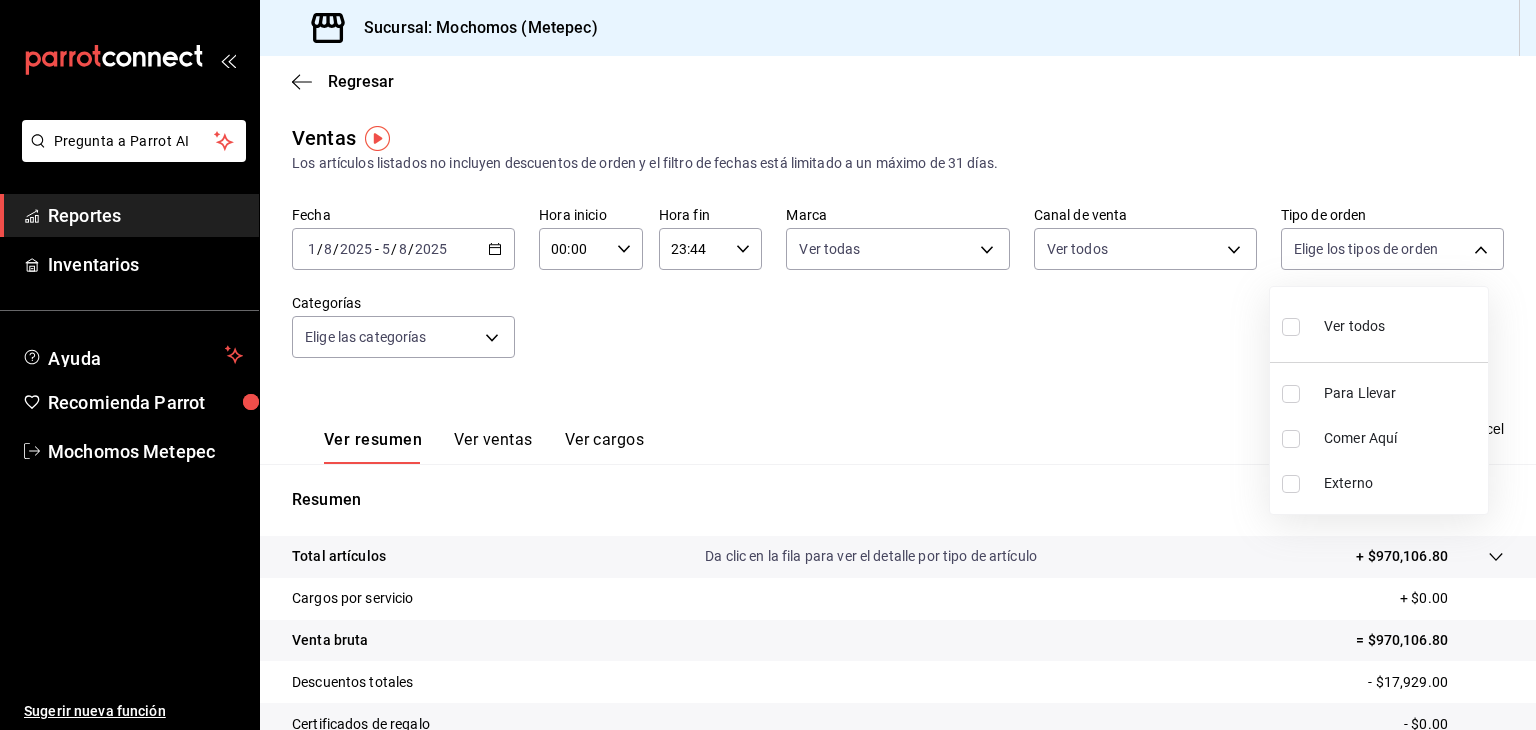 click at bounding box center (1291, 327) 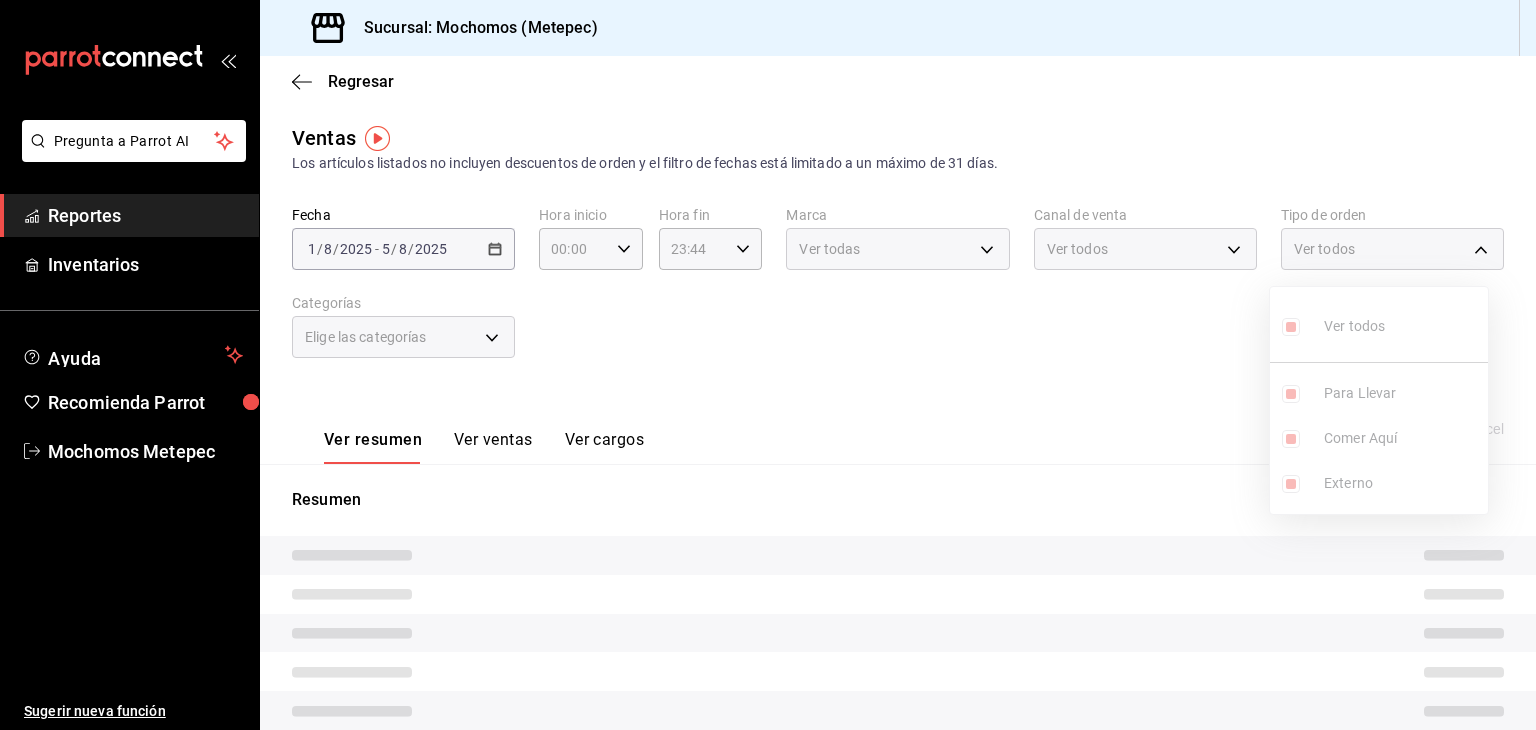 click at bounding box center (768, 365) 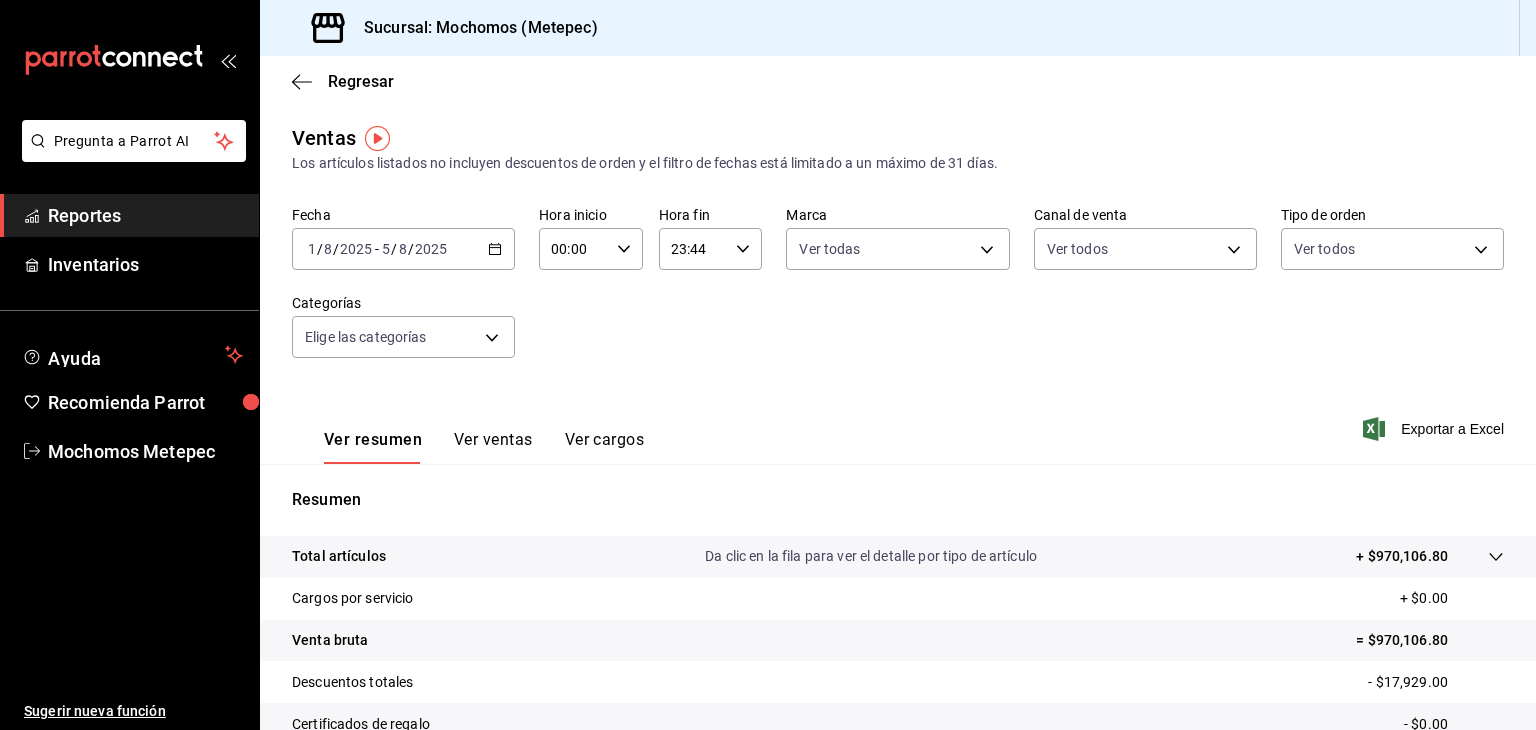 click on "Pregunta a Parrot AI Reportes   Inventarios   Ayuda Recomienda Parrot   Mochomos Metepec   Sugerir nueva función   Sucursal: Mochomos (Metepec) Regresar Ventas Los artículos listados no incluyen descuentos de orden y el filtro de fechas está limitado a un máximo de 31 días. Fecha 2025-08-01 1 / 8 / 2025 - 2025-08-05 5 / 8 / 2025 Hora inicio 00:00 Hora inicio Hora fin 23:44 Hora fin Marca Ver todas 2365f74e-aa6b-4392-bdf2-72765591bddf Canal de venta Ver todos PARROT,UBER_EATS,RAPPI,DIDI_FOOD,ONLINE Tipo de orden Ver todos 3a236ed8-2e24-47ca-8e59-ead494492482,da8509e8-5fca-4f62-958e-973104937870,EXTERNAL Categorías Elige las categorías Ver resumen Ver ventas Ver cargos Exportar a Excel Resumen Total artículos Da clic en la fila para ver el detalle por tipo de artículo + $970,106.80 Cargos por servicio + $0.00 Venta bruta = $970,106.80 Descuentos totales - $17,929.00 Certificados de regalo - $0.00 Venta total = $952,177.80 Impuestos - $131,334.87 Venta neta = $820,842.93 Pregunta a Parrot AI Reportes" at bounding box center [768, 365] 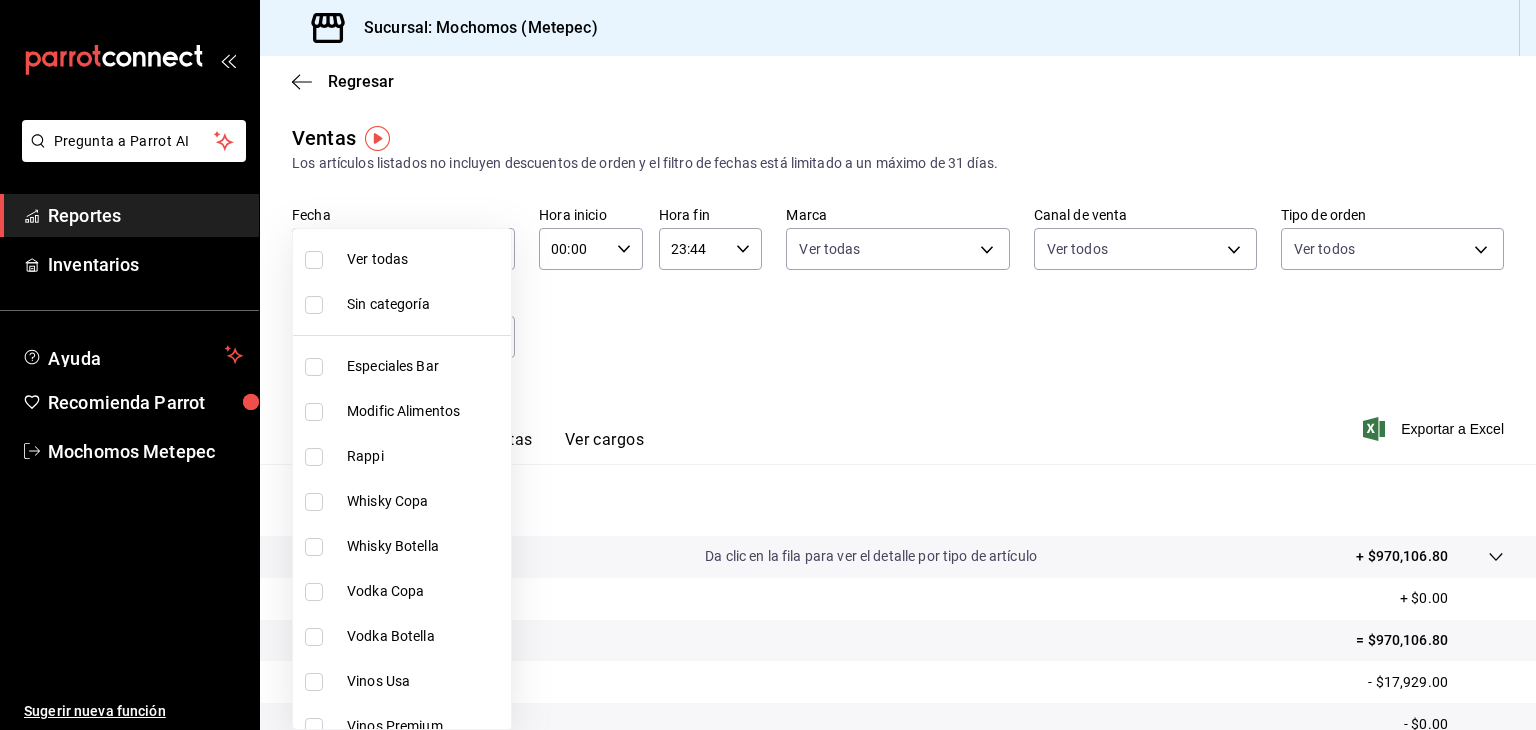 click at bounding box center [314, 260] 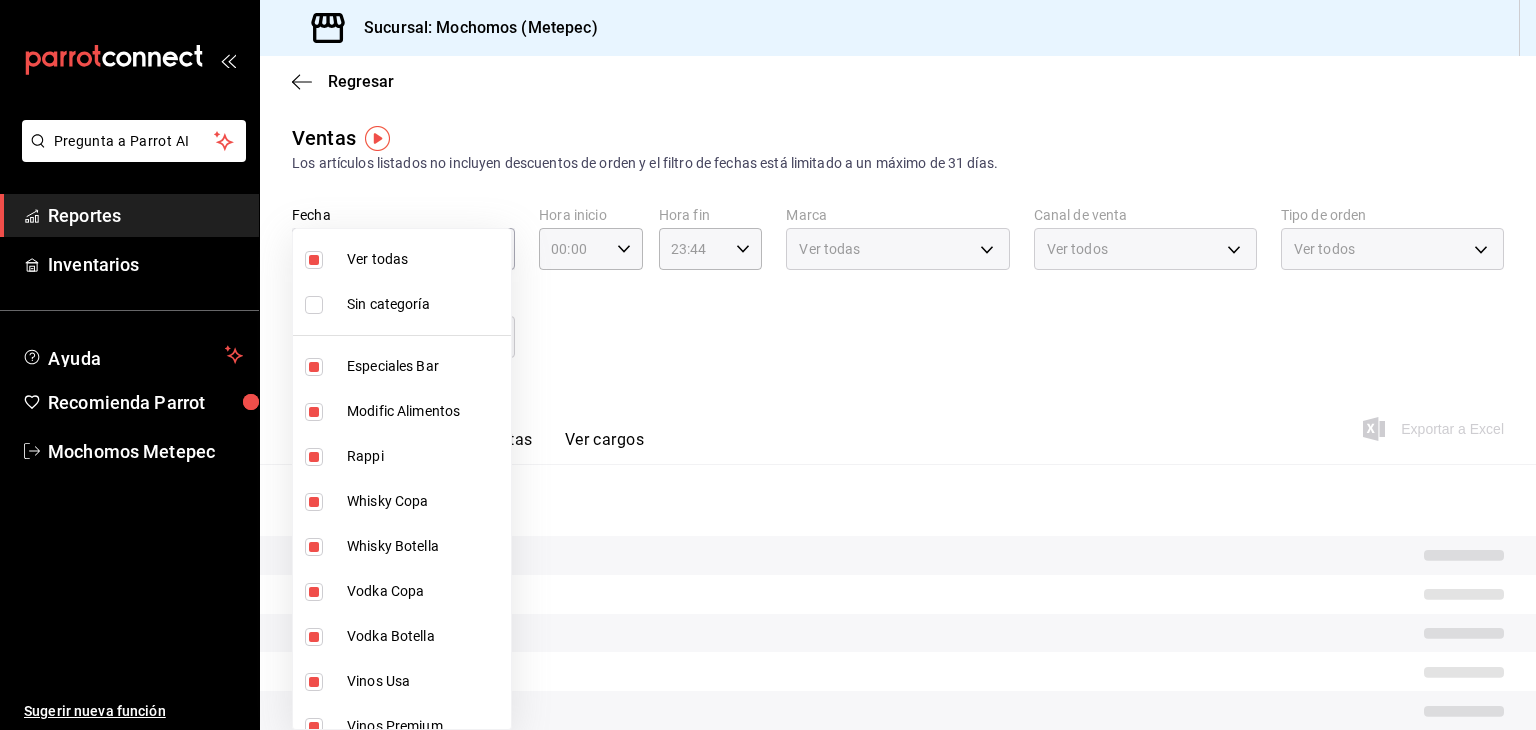 click at bounding box center (768, 365) 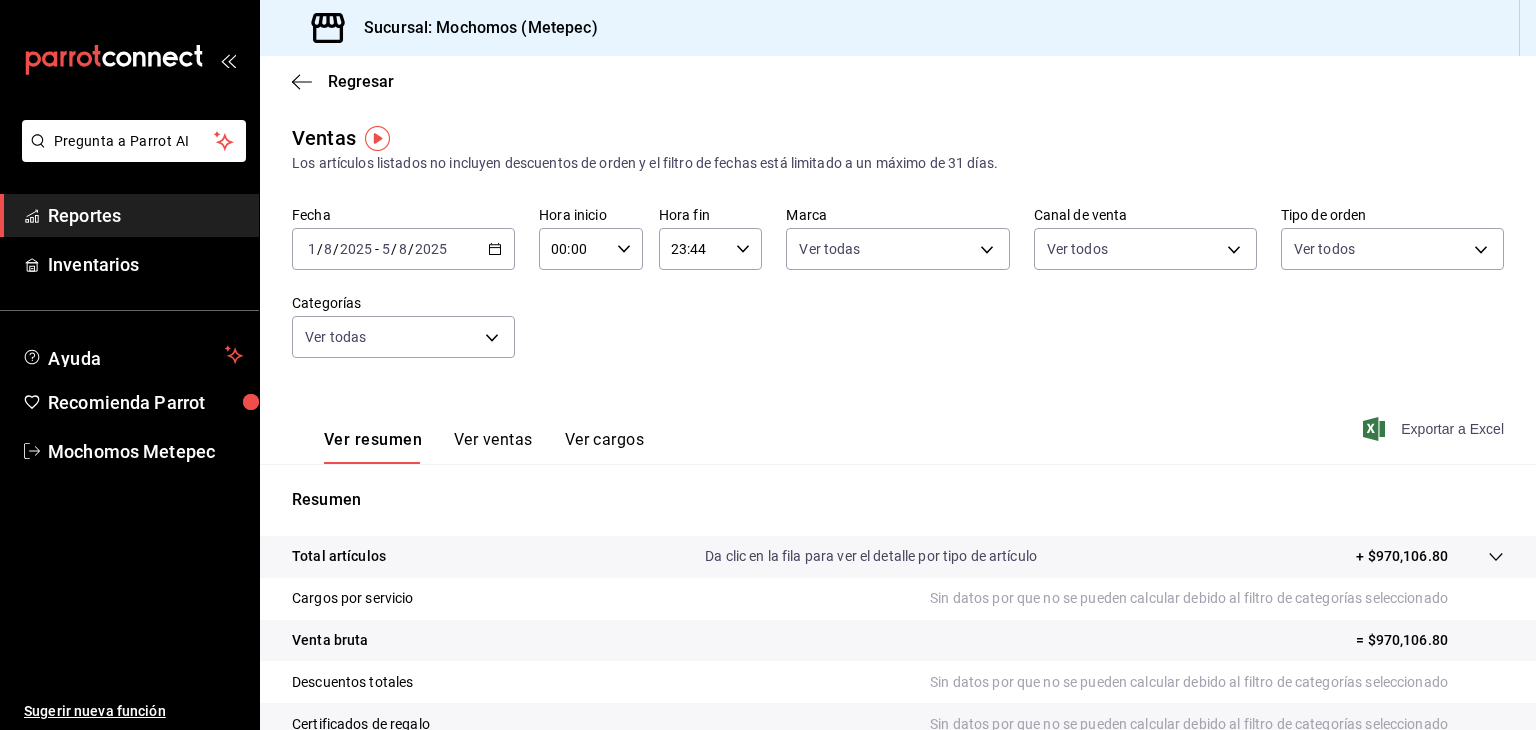 click on "Exportar a Excel" at bounding box center (1435, 429) 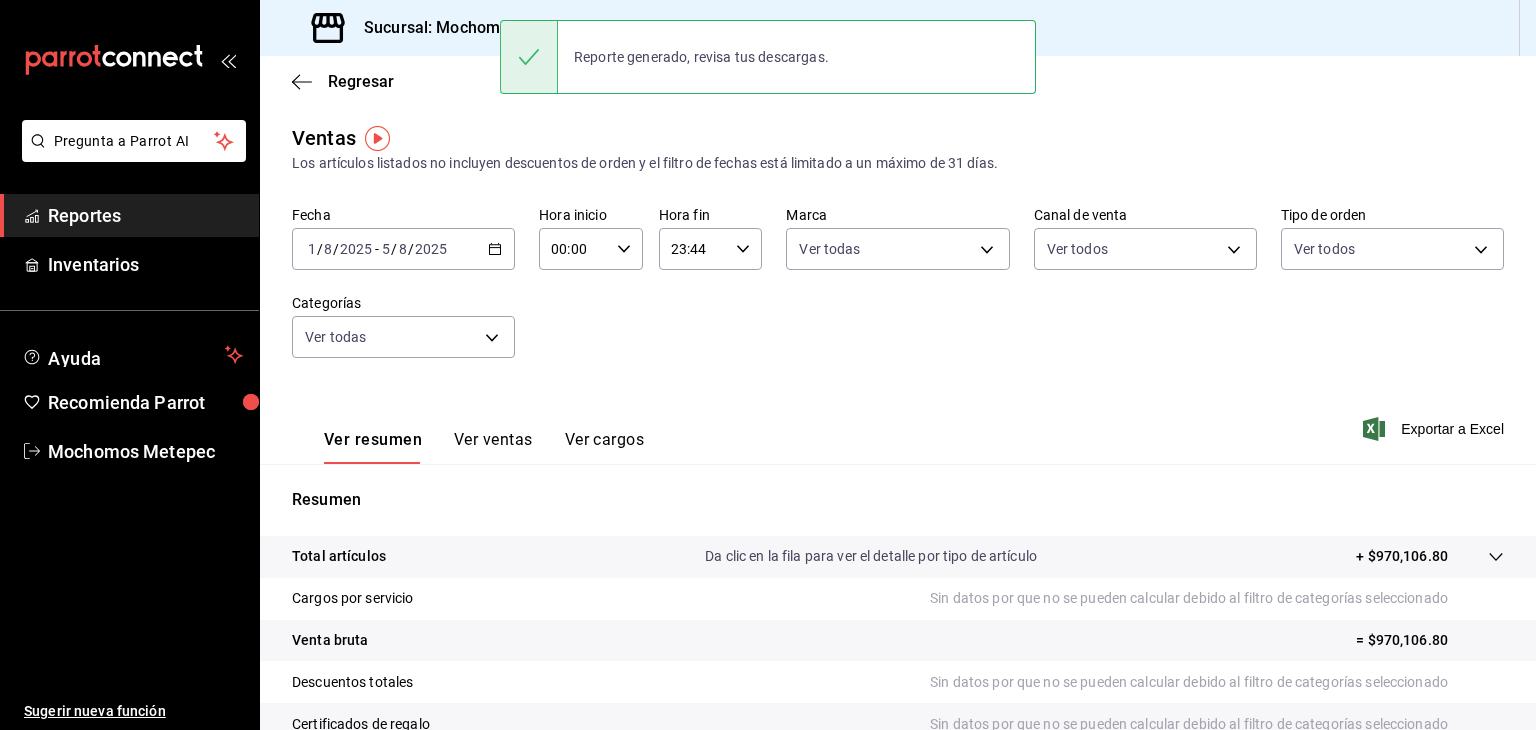 click on "2025" at bounding box center (431, 249) 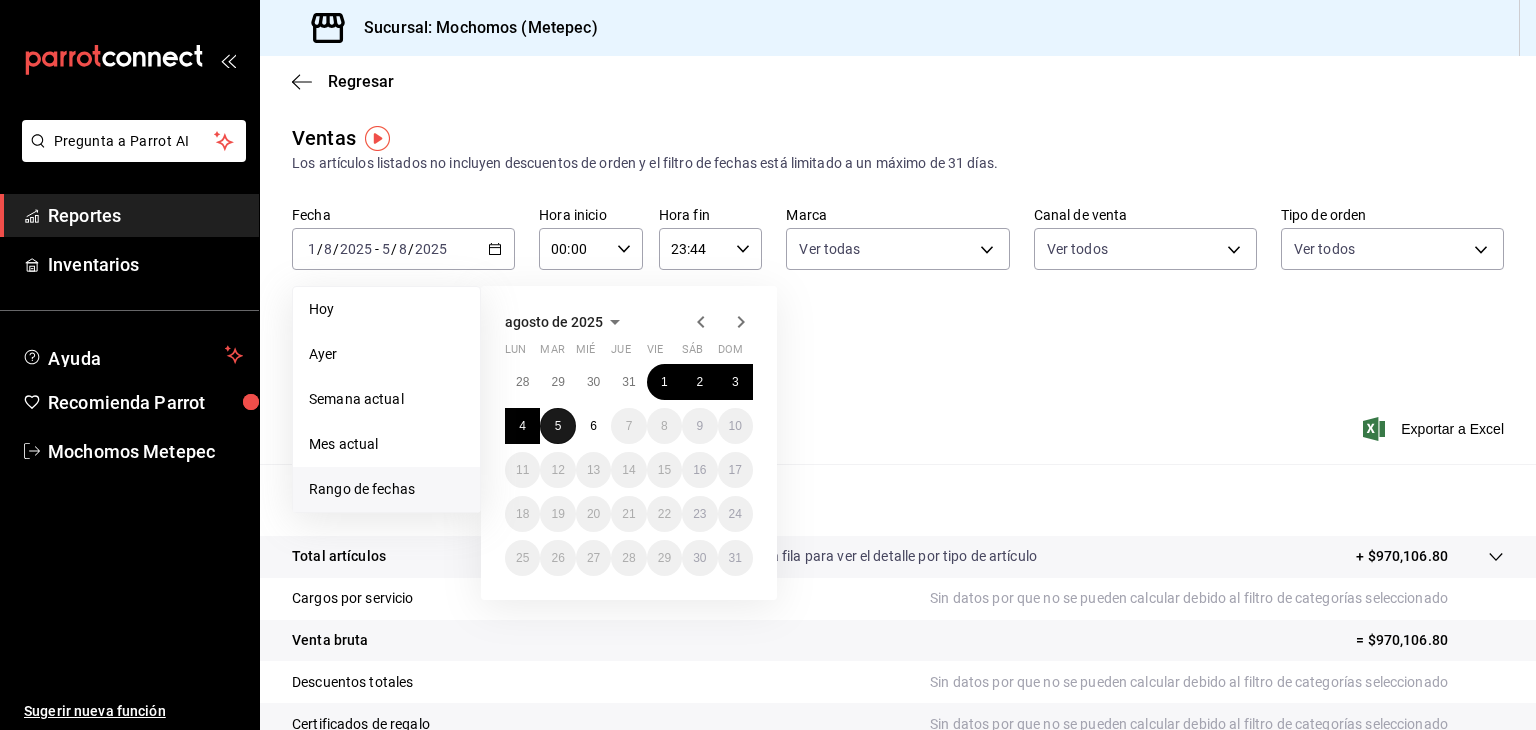 click on "5" at bounding box center (557, 426) 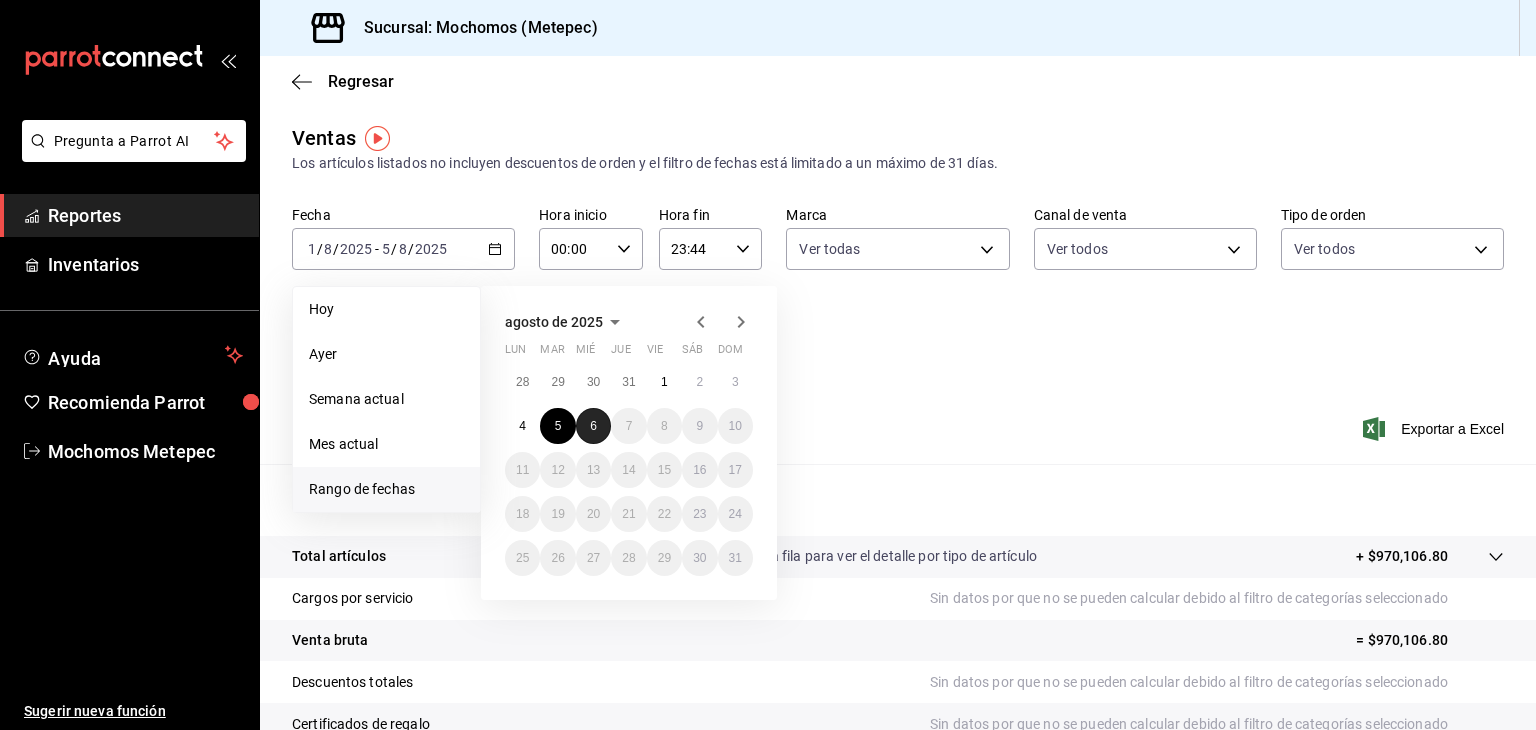click on "6" at bounding box center (593, 426) 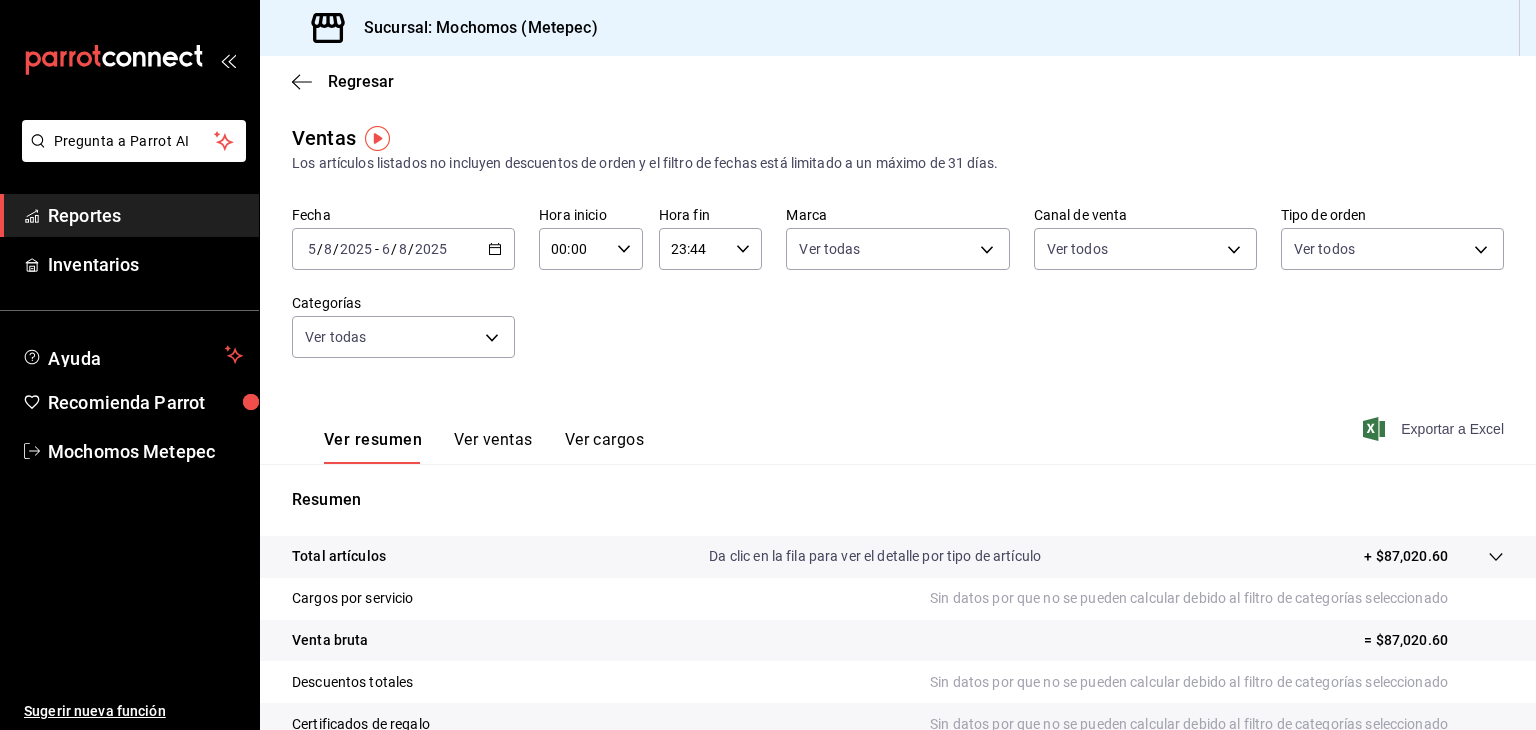 click on "Exportar a Excel" at bounding box center (1435, 429) 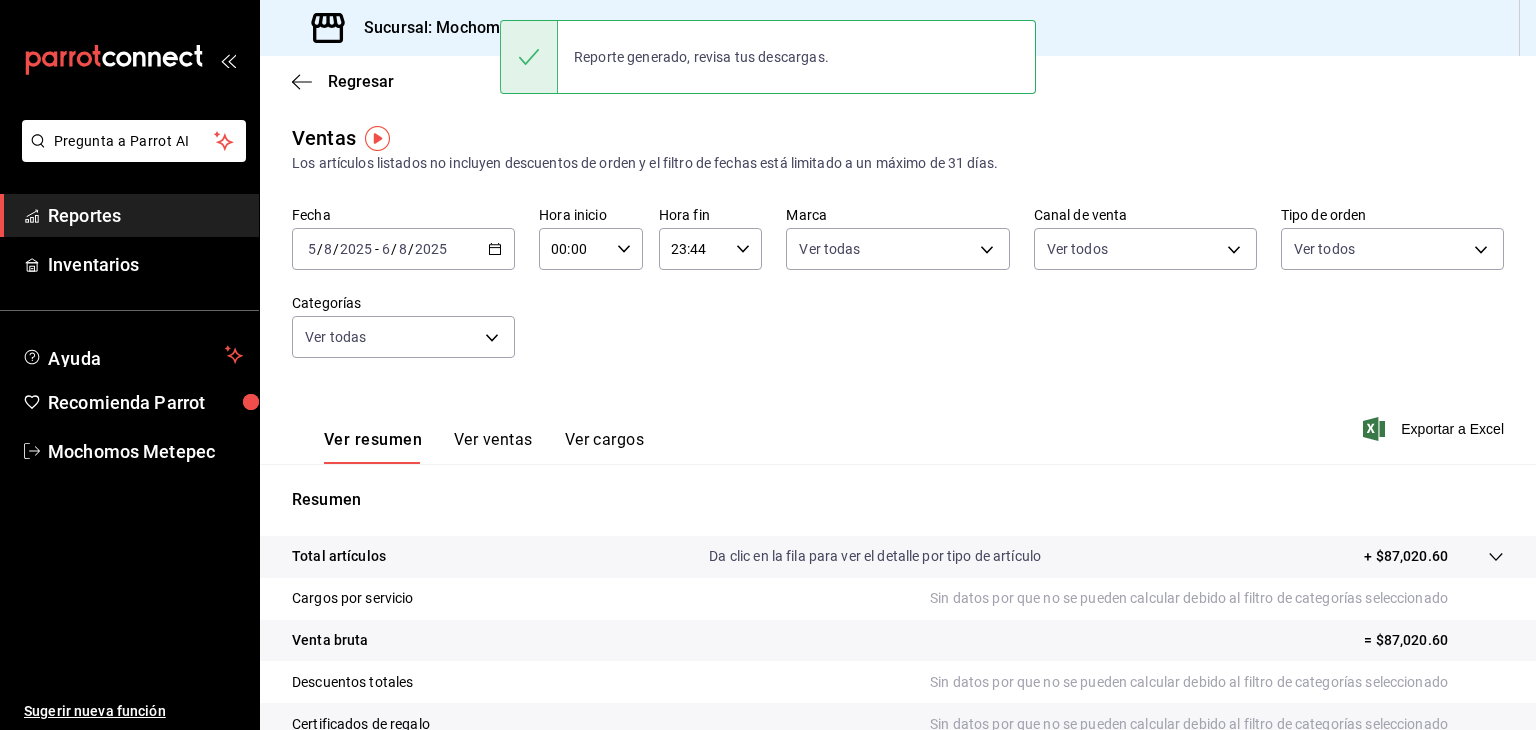 click on "Reportes" at bounding box center [145, 215] 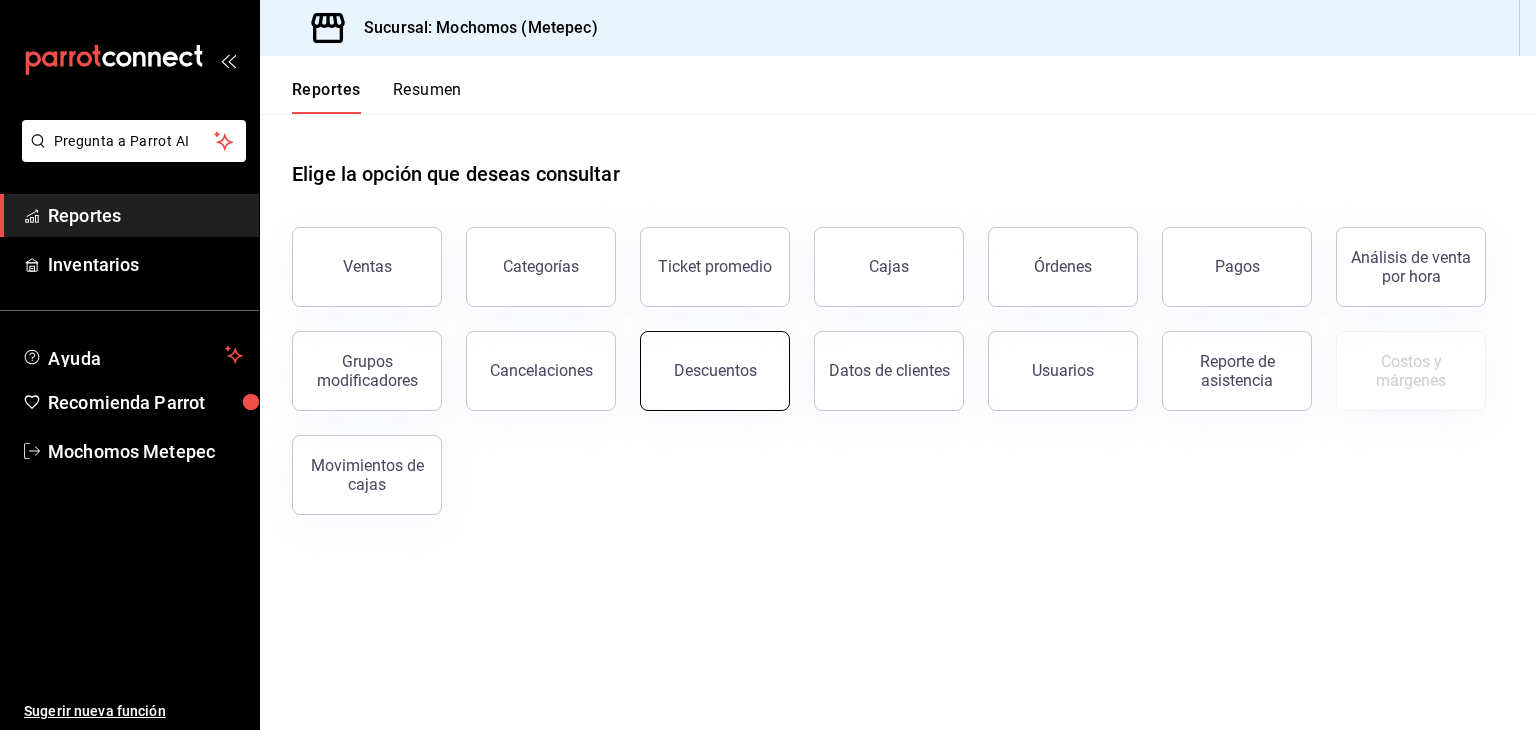 click on "Descuentos" at bounding box center [715, 371] 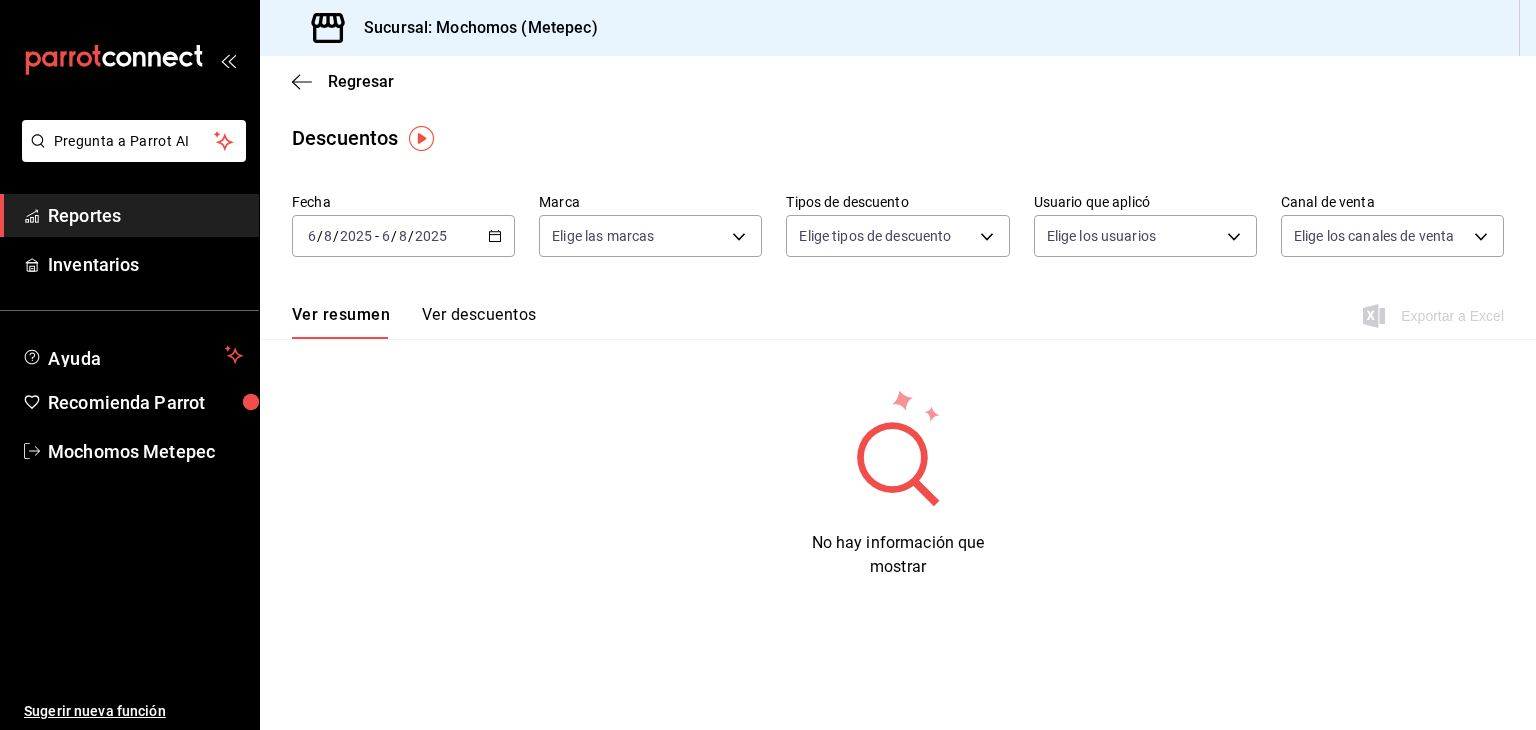click 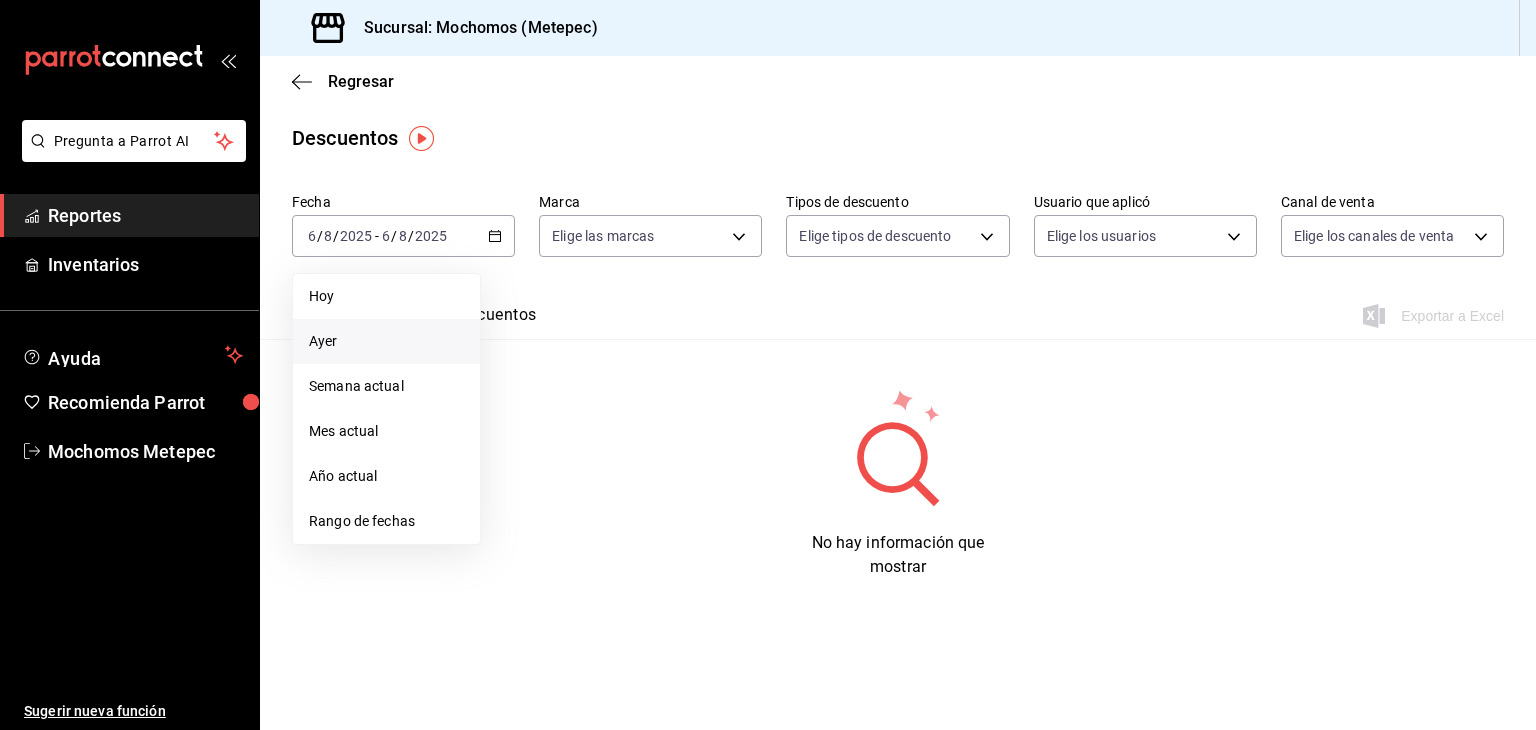 click on "Ayer" at bounding box center (386, 341) 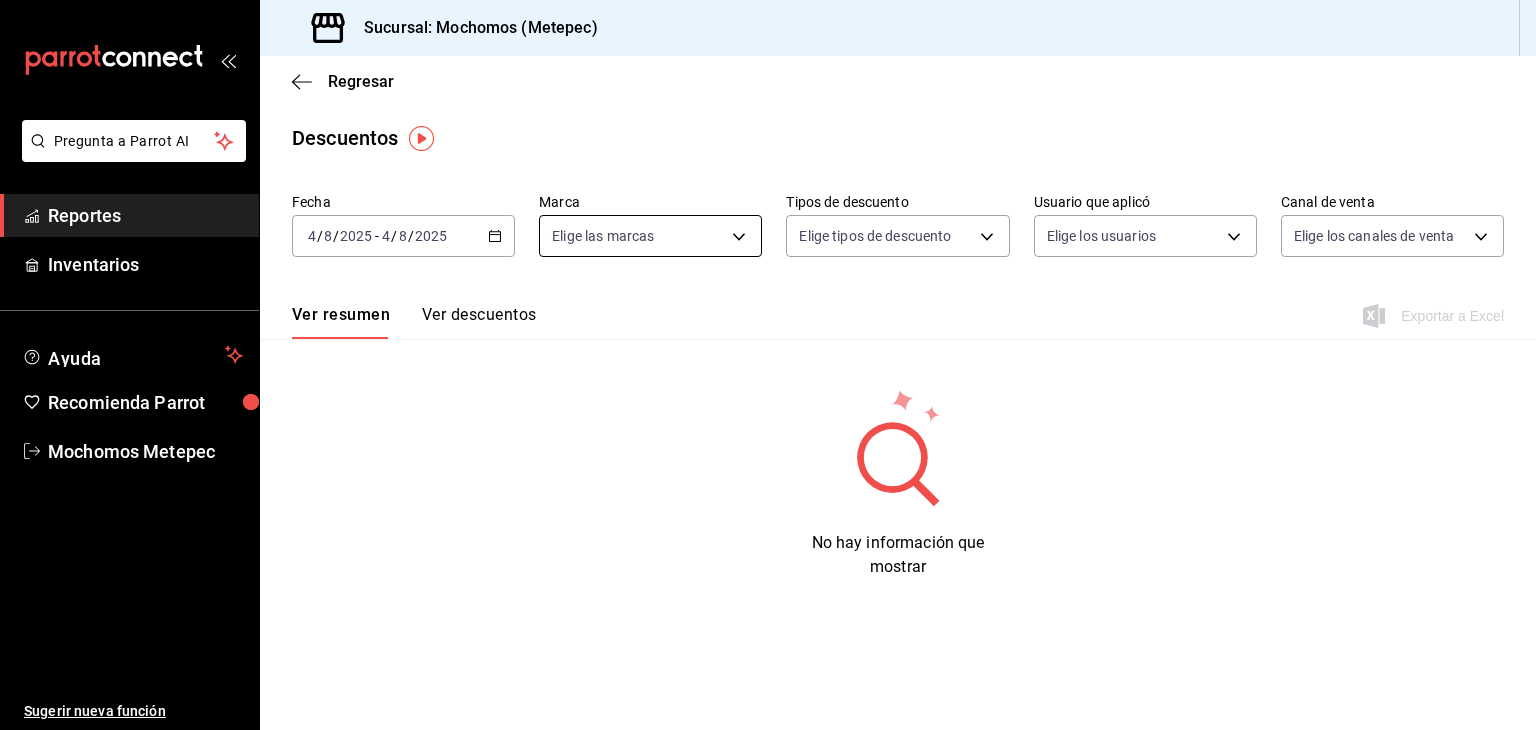 click on "Pregunta a Parrot AI Reportes   Inventarios   Ayuda Recomienda Parrot   Mochomos Metepec   Sugerir nueva función   Sucursal: Mochomos (Metepec) Regresar Descuentos Fecha 2025-08-04 4 / 8 / 2025 - 2025-08-04 4 / 8 / 2025 Marca Elige las marcas Tipos de descuento Elige tipos de descuento Usuario que aplicó Elige los usuarios Canal de venta Elige los canales de venta Ver resumen Ver descuentos Exportar a Excel No hay información que mostrar Pregunta a Parrot AI Reportes   Inventarios   Ayuda Recomienda Parrot   Mochomos Metepec   Sugerir nueva función   GANA 1 MES GRATIS EN TU SUSCRIPCIÓN AQUÍ ¿Recuerdas cómo empezó tu restaurante?
Hoy puedes ayudar a un colega a tener el mismo cambio que tú viviste.
Recomienda Parrot directamente desde tu Portal Administrador.
Es fácil y rápido.
🎁 Por cada restaurante que se una, ganas 1 mes gratis. Ver video tutorial Ir a video Ver video tutorial Ir a video Visitar centro de ayuda ([PHONE]) soporte@[EMAIL] Visitar centro de ayuda ([PHONE])" at bounding box center (768, 365) 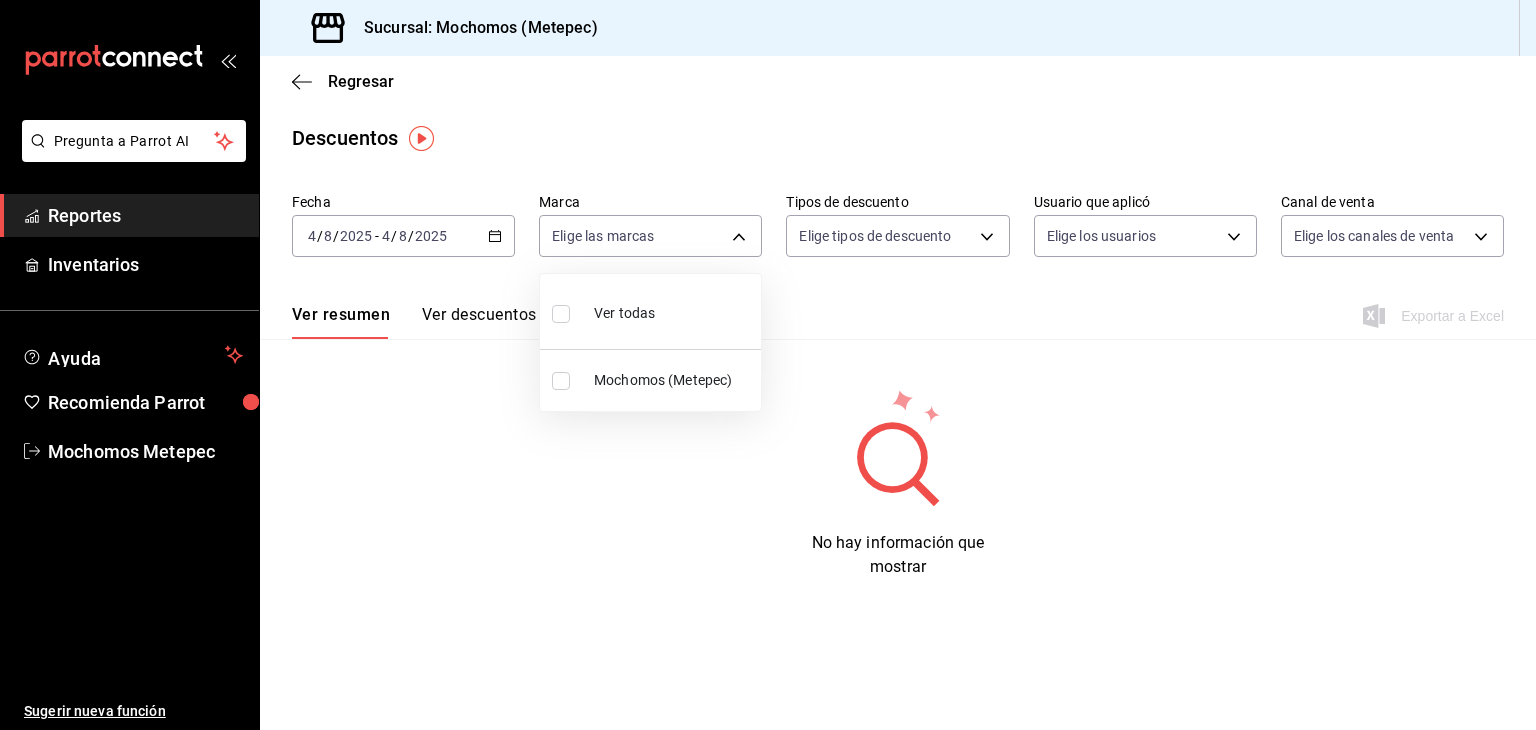 click at bounding box center [561, 314] 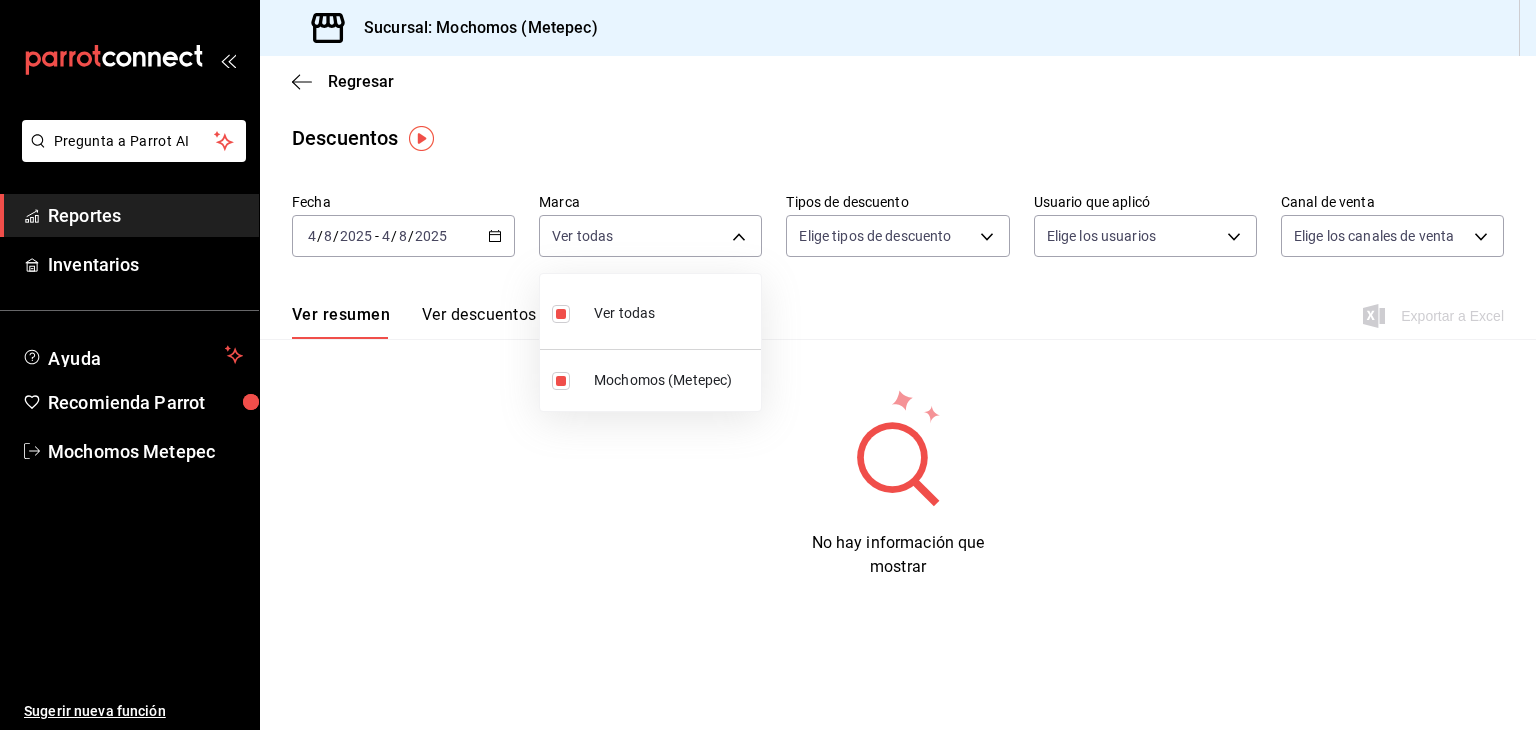 click at bounding box center [768, 365] 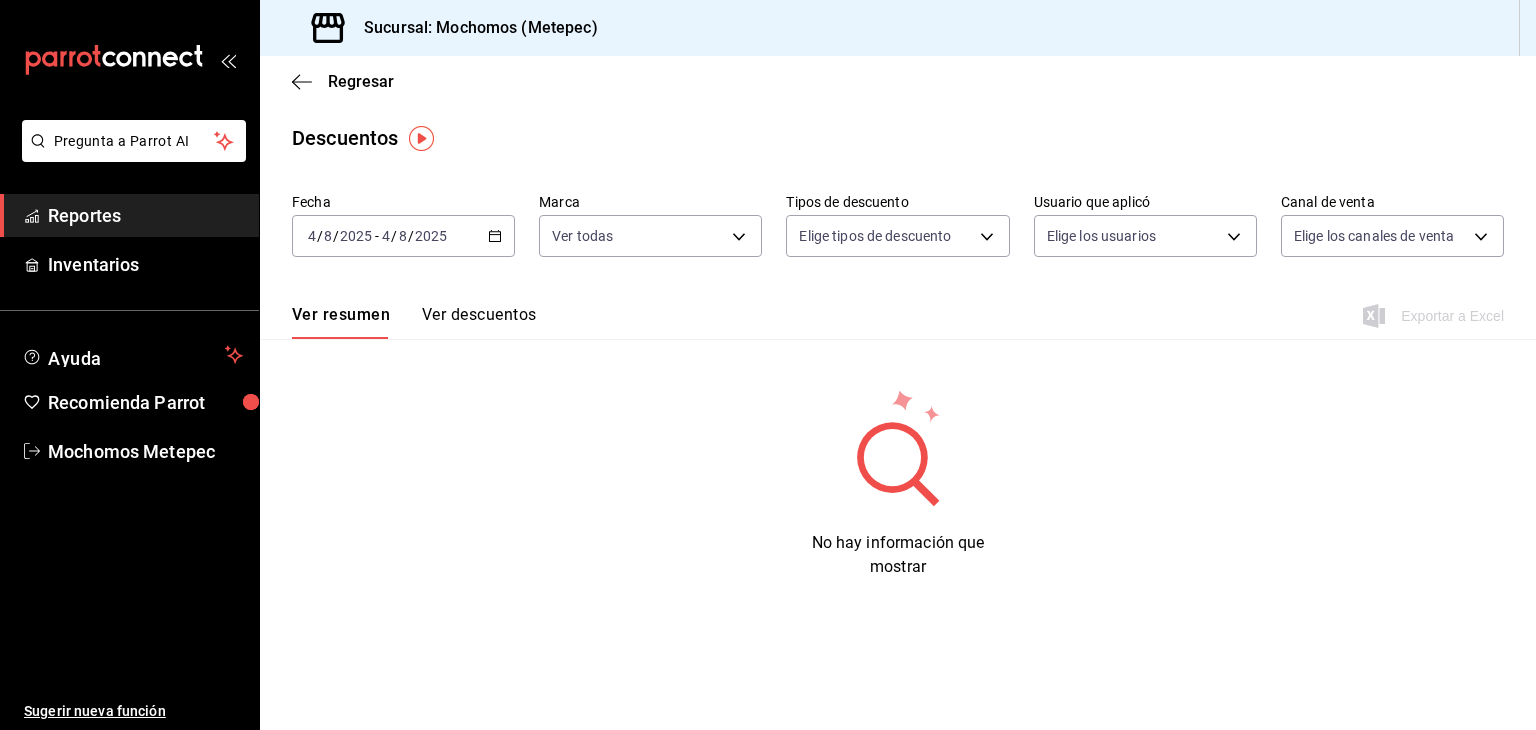 click on "Pregunta a Parrot AI Reportes   Inventarios   Ayuda Recomienda Parrot   Mochomos [CITY]   Sugerir nueva función   Sucursal: Mochomos ([CITY]) Regresar Descuentos Fecha 2025-08-04 4 / 8 / 2025 - 2025-08-04 4 / 8 / 2025 Marca Ver todas 2365f74e-aa6b-4392-bdf2-72765591bddf Tipos de descuento Elige tipos de descuento Usuario que aplicó Elige los usuarios Canal de venta Elige los canales de venta Ver resumen Ver descuentos Exportar a Excel No hay información que mostrar Pregunta a Parrot AI Reportes   Inventarios   Ayuda Recomienda Parrot   Mochomos [CITY]   Sugerir nueva función   GANA 1 MES GRATIS EN TU SUSCRIPCIÓN AQUÍ ¿Recuerdas cómo empezó tu restaurante?
Hoy puedes ayudar a un colega a tener el mismo cambio que tú viviste.
Recomienda Parrot directamente desde tu Portal Administrador.
Es fácil y rápido.
🎁 Por cada restaurante que se una, ganas 1 mes gratis. Ver video tutorial Ir a video Ver video tutorial Ir a video Ver todas Mochomos ([CITY]) Visitar centro de ayuda ([PHONE])" at bounding box center (768, 365) 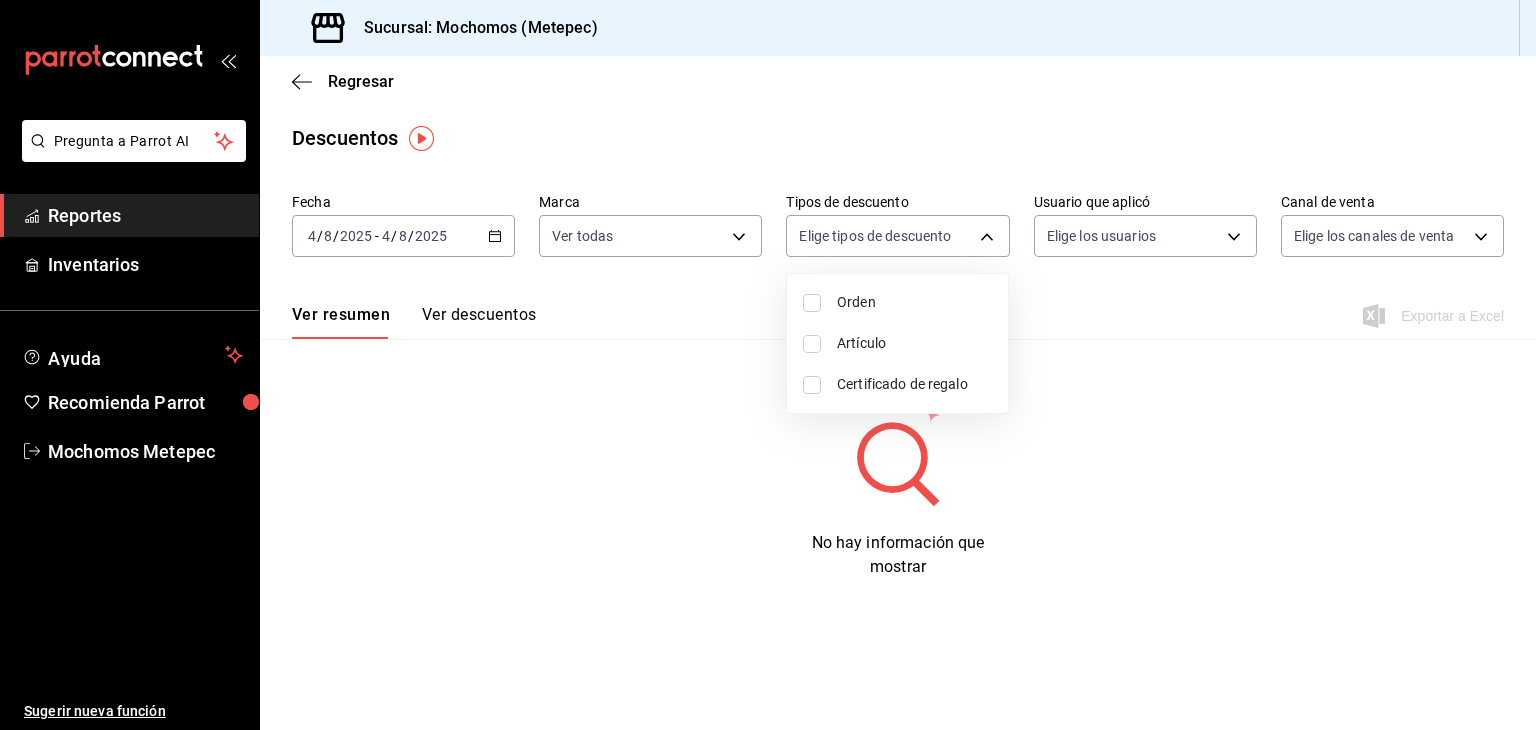 click at bounding box center [812, 303] 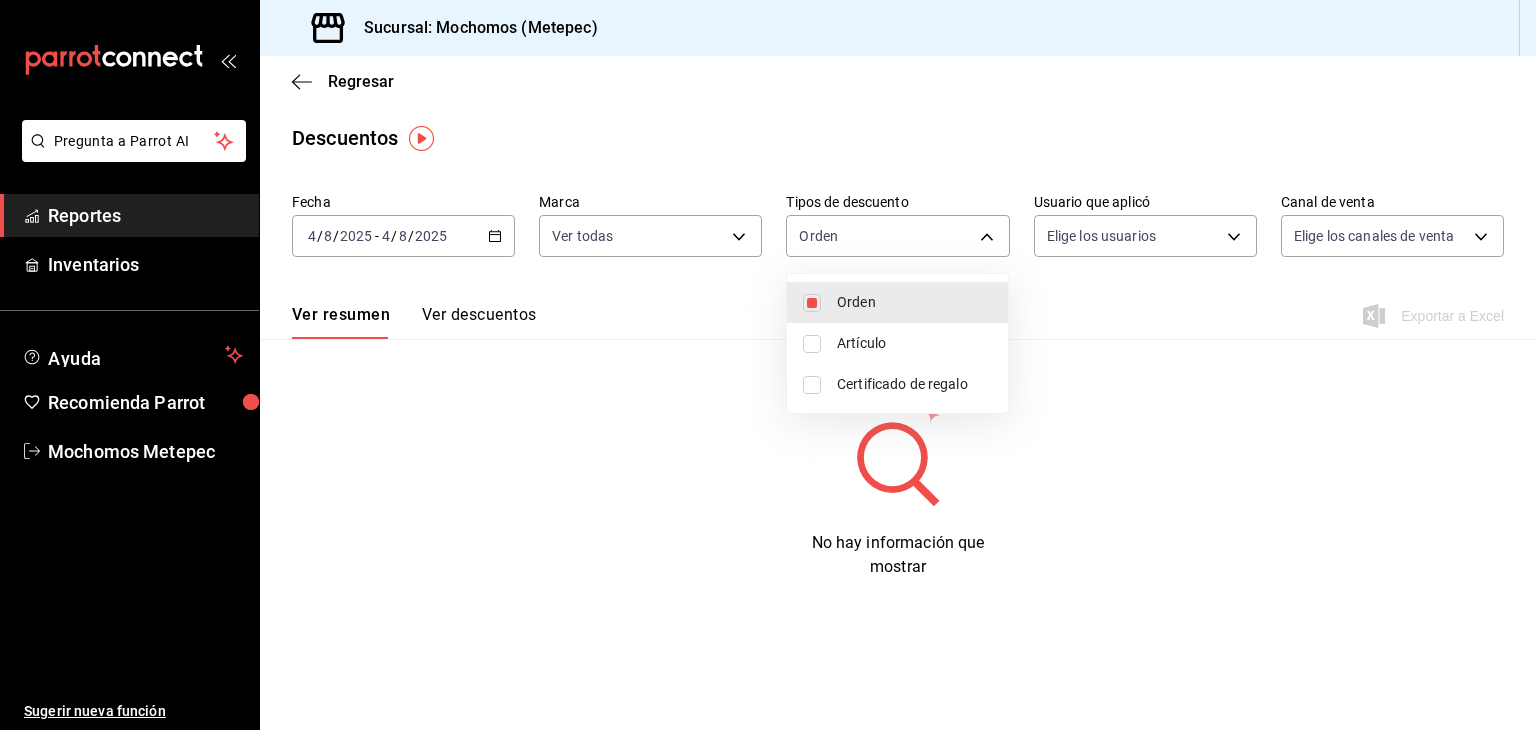 click at bounding box center (768, 365) 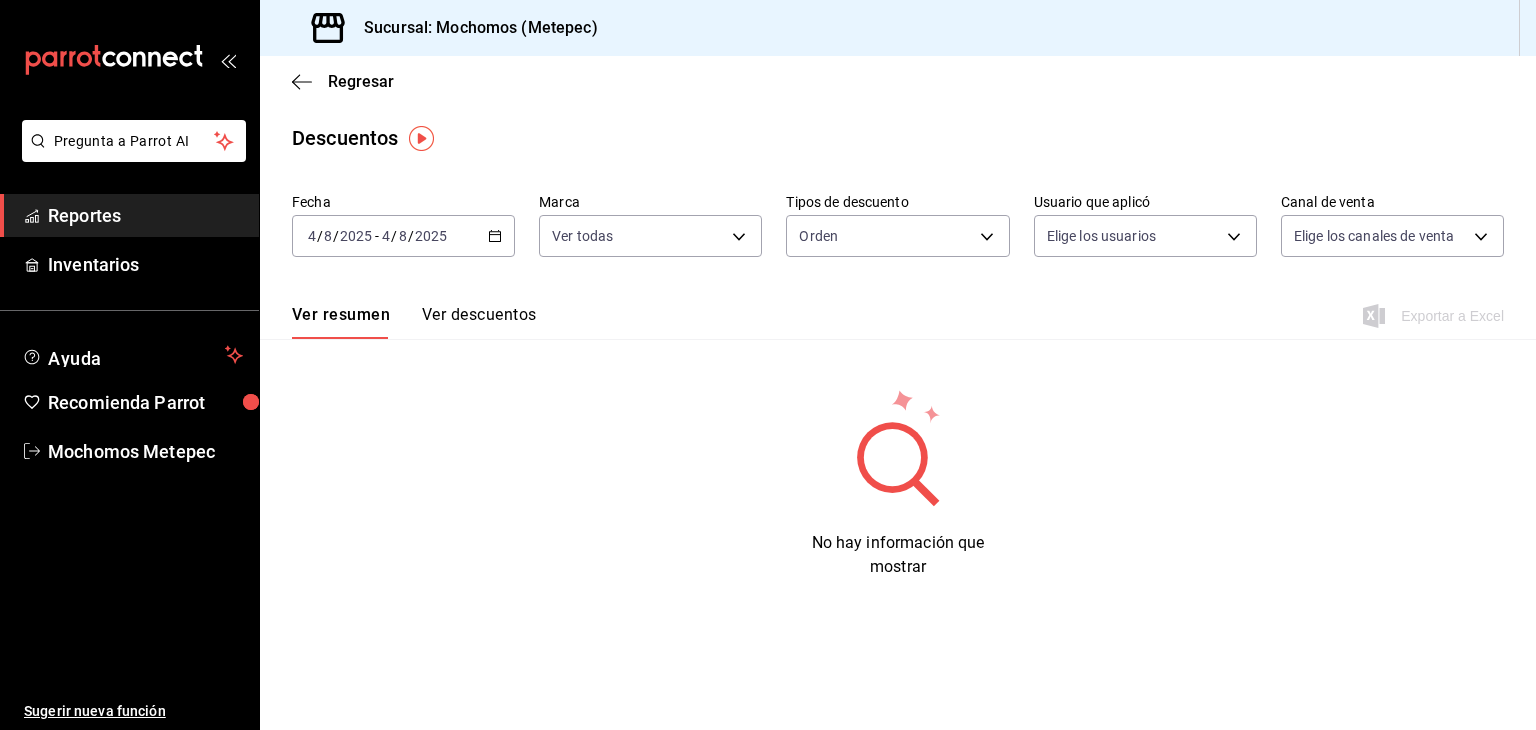 click on "Pregunta a Parrot AI Reportes   Inventarios   Ayuda Recomienda Parrot   Mochomos [CITY]   Sugerir nueva función   Sucursal: Mochomos ([CITY]) Regresar Descuentos Fecha 2025-08-04 4 / 8 / 2025 - 2025-08-04 4 / 8 / 2025 Marca Ver todas 2365f74e-aa6b-4392-bdf2-72765591bddf Tipos de descuento Orden ORDER Usuario que aplicó Elige los usuarios Canal de venta Elige los canales de venta Ver resumen Ver descuentos Exportar a Excel No hay información que mostrar Pregunta a Parrot AI Reportes   Inventarios   Ayuda Recomienda Parrot   Mochomos [CITY]   Sugerir nueva función   GANA 1 MES GRATIS EN TU SUSCRIPCIÓN AQUÍ ¿Recuerdas cómo empezó tu restaurante?
Hoy puedes ayudar a un colega a tener el mismo cambio que tú viviste.
Recomienda Parrot directamente desde tu Portal Administrador.
Es fácil y rápido.
🎁 Por cada restaurante que se una, ganas 1 mes gratis. Ver video tutorial Ir a video Ver video tutorial Ir a video Visitar centro de ayuda ([PHONE]) [EMAIL]" at bounding box center (768, 365) 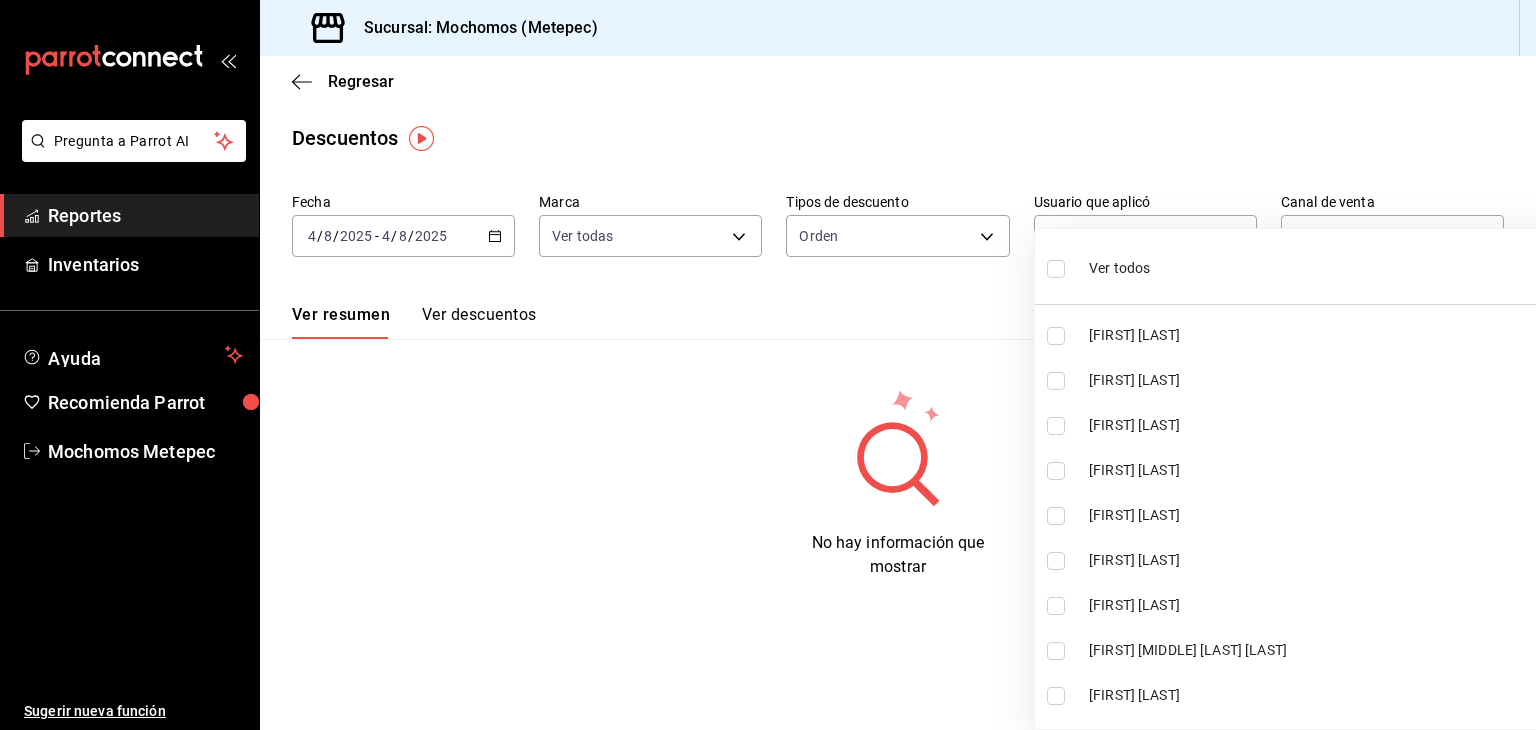 click at bounding box center [1056, 269] 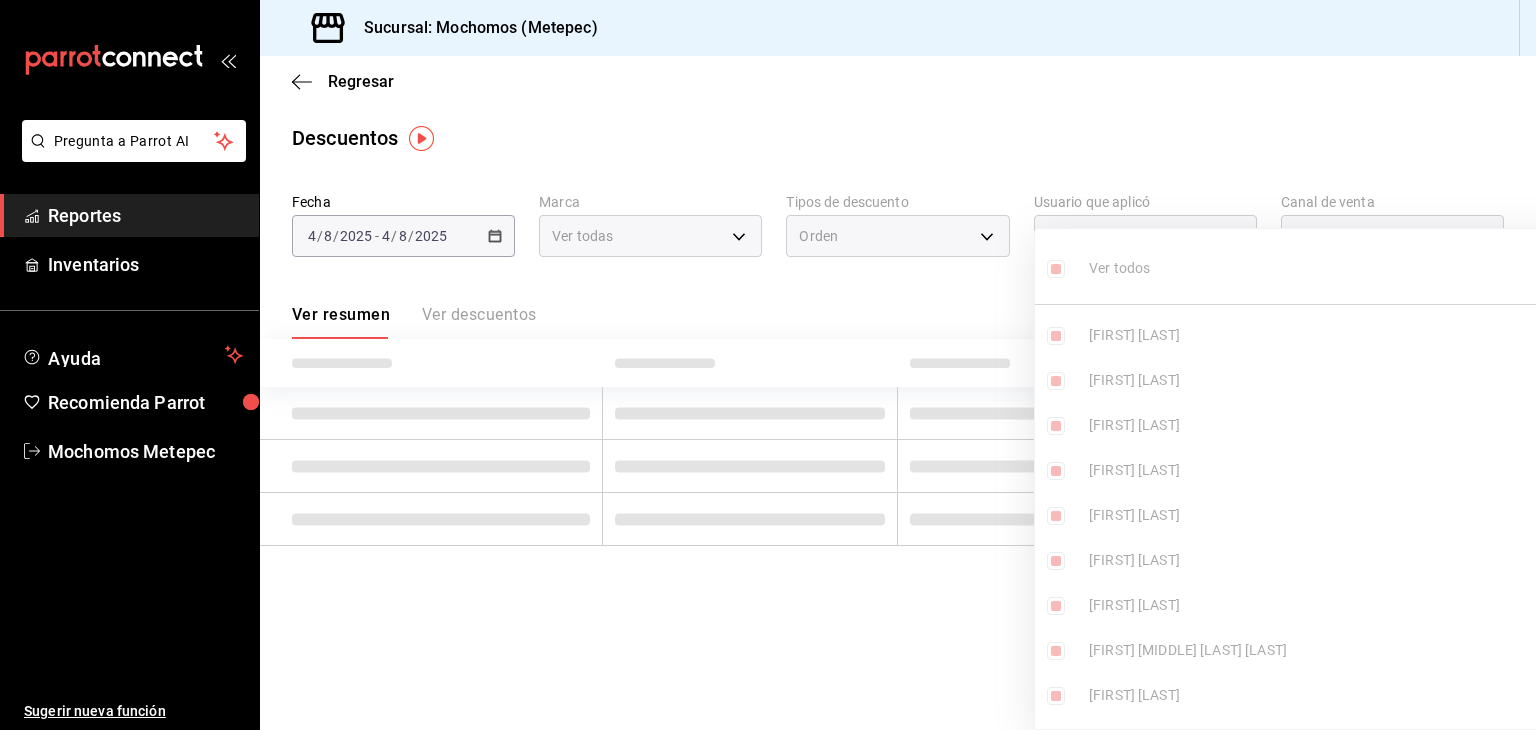 click at bounding box center [768, 365] 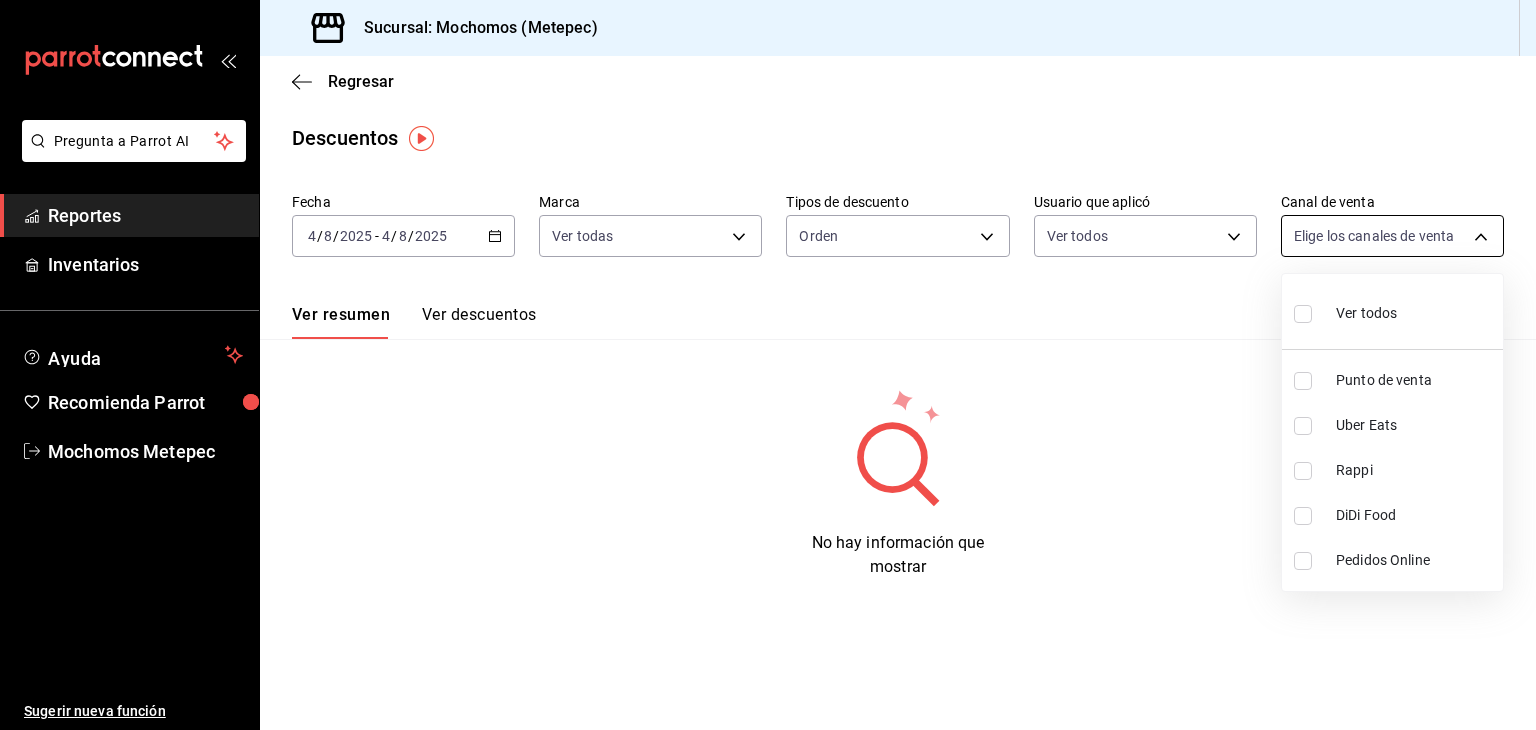 click on "Pregunta a Parrot AI Reportes   Inventarios   Ayuda Recomienda Parrot   Mochomos Metepec   Sugerir nueva función   Sucursal: Mochomos (Metepec) Regresar Descuentos Fecha [DATE] [DATE] - [DATE] [DATE] Marca Ver todas [UUID] Tipos de descuento Orden ORDER Usuario que aplicó Ver todos Canal de venta Elige los canales de venta Ver resumen Ver descuentos Exportar a Excel No hay información que mostrar Pregunta a Parrot AI Reportes   Inventarios   Ayuda Recomienda Parrot   Mochomos Metepec   Sugerir nueva función   GANA 1 MES GRATIS EN TU SUSCRIPCIÓN AQUÍ ¿Recuerdas cómo empezó tu restaurante?
Hoy puedes ayudar a un colega a tener el mismo cambio que tú viviste.
Recomienda Parrot directamente desde tu Portal Administrador.
Es fácil y rápido.
🎁 Por cada restaurante que se una, ganas 1 mes gratis. Ver video tutorial Ir a video Ver video tutorial Ir a video Visitar centro de ayuda ([PHONE]) soporte@[DOMAIN].io Visitar centro de ayuda Rappi" at bounding box center (768, 365) 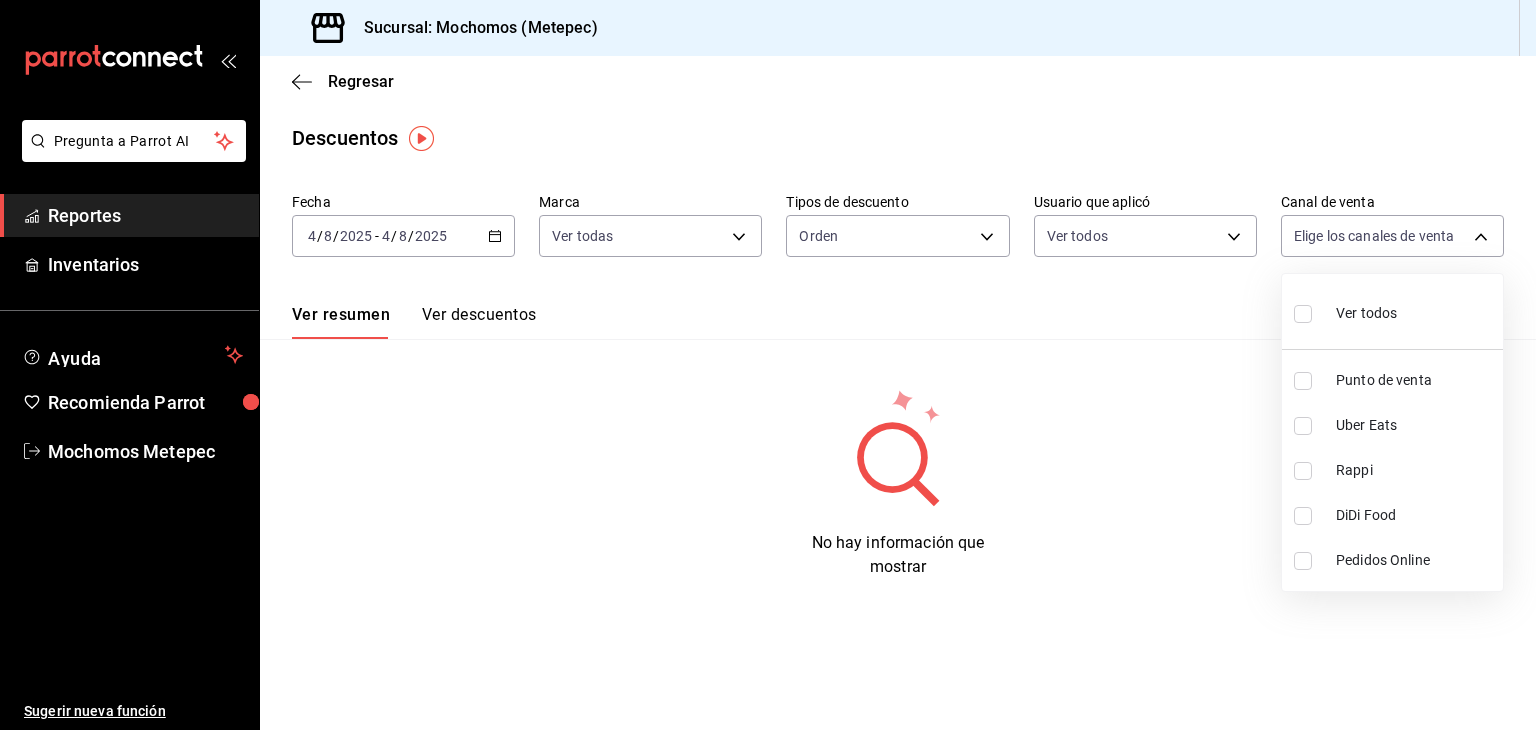 click at bounding box center (1303, 314) 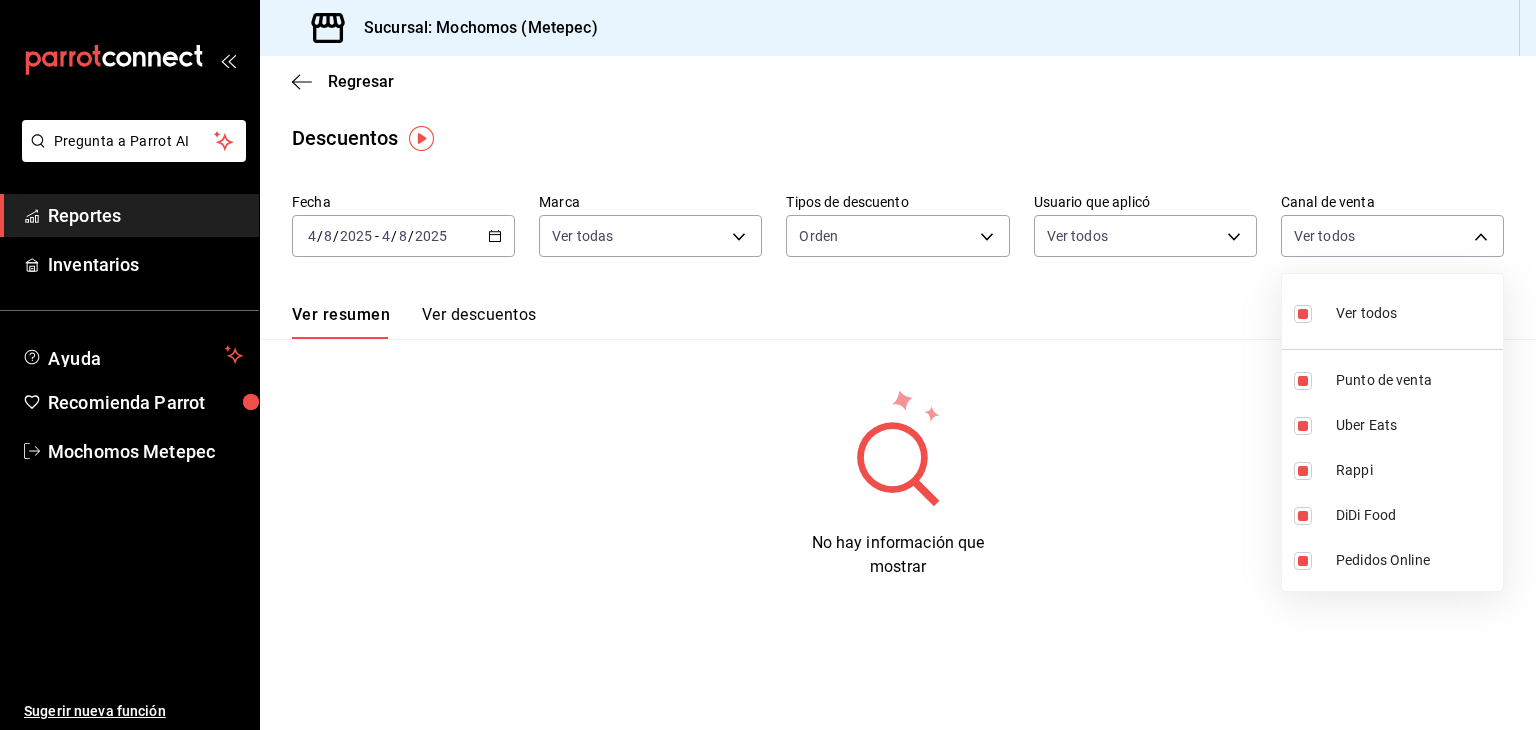 click at bounding box center [768, 365] 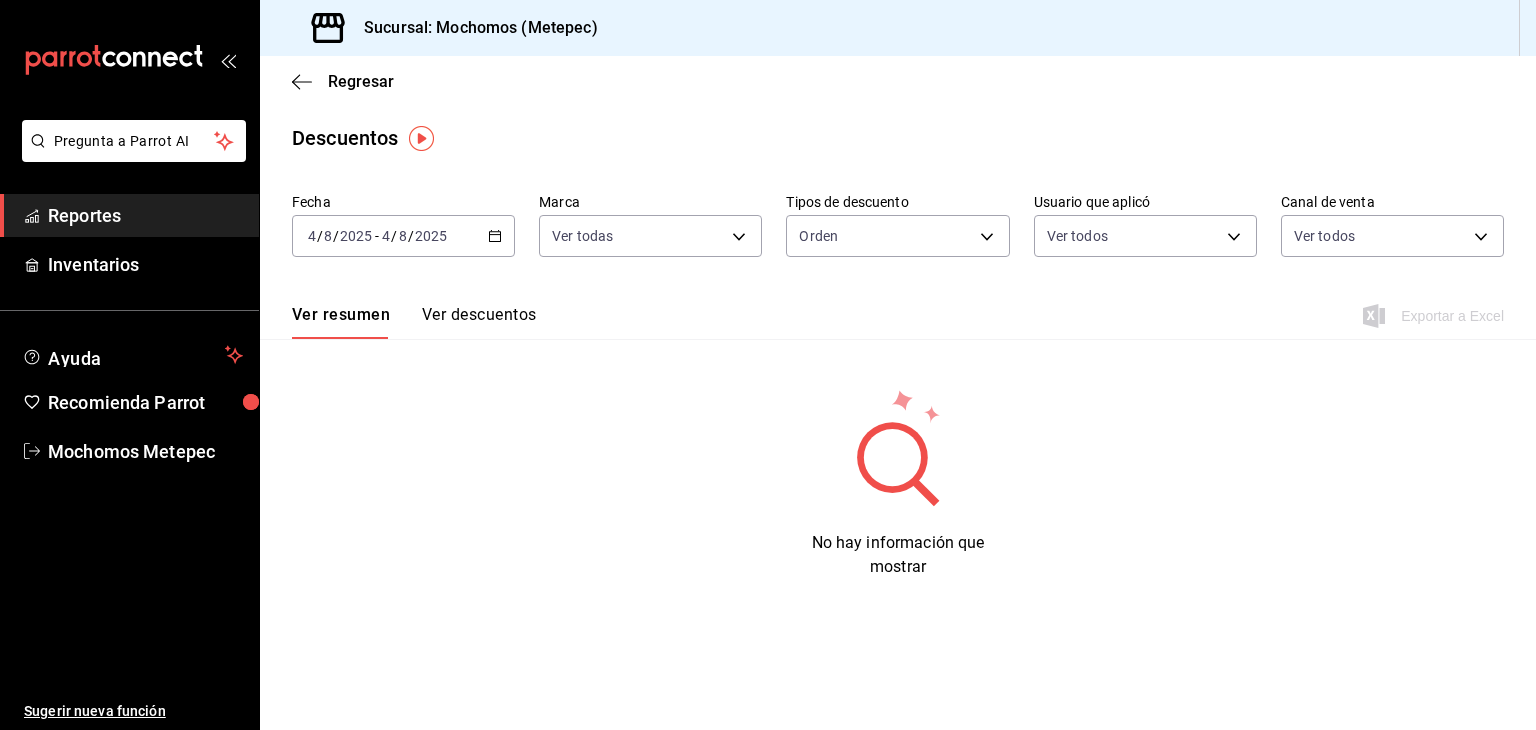 click on "2025-08-04 4 / 8 / 2025 - 2025-08-04 4 / 8 / 2025" at bounding box center [403, 236] 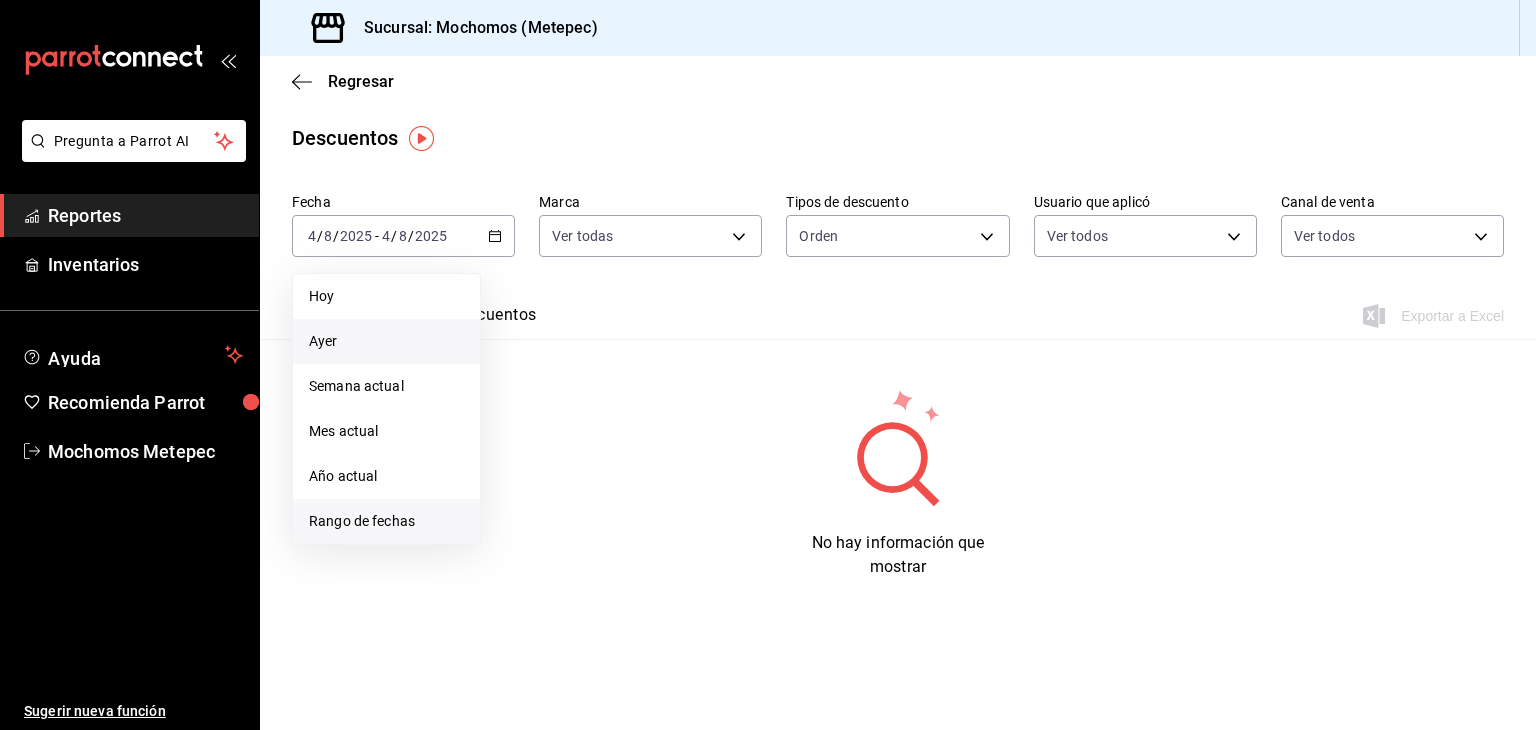 click on "Rango de fechas" at bounding box center (386, 521) 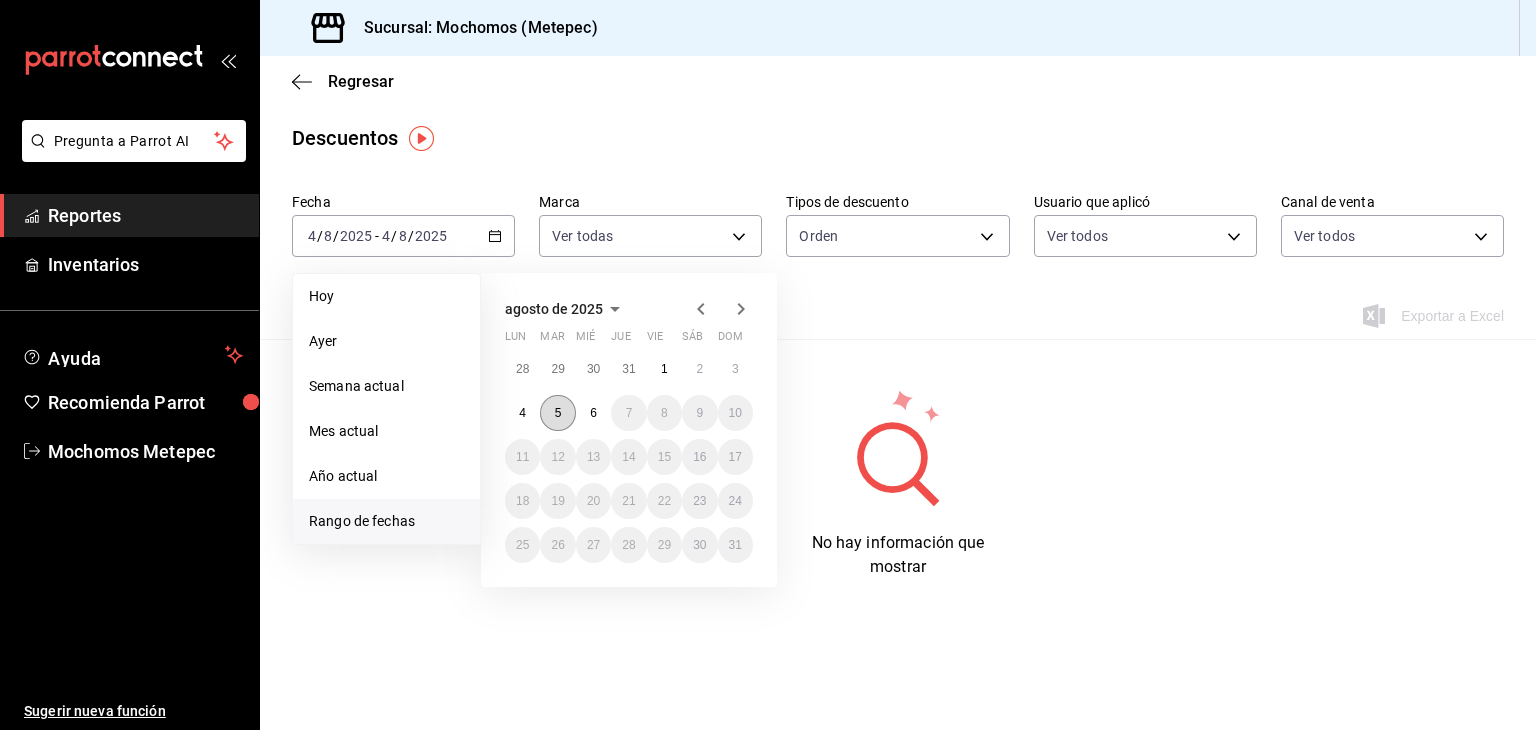 click on "5" at bounding box center (557, 413) 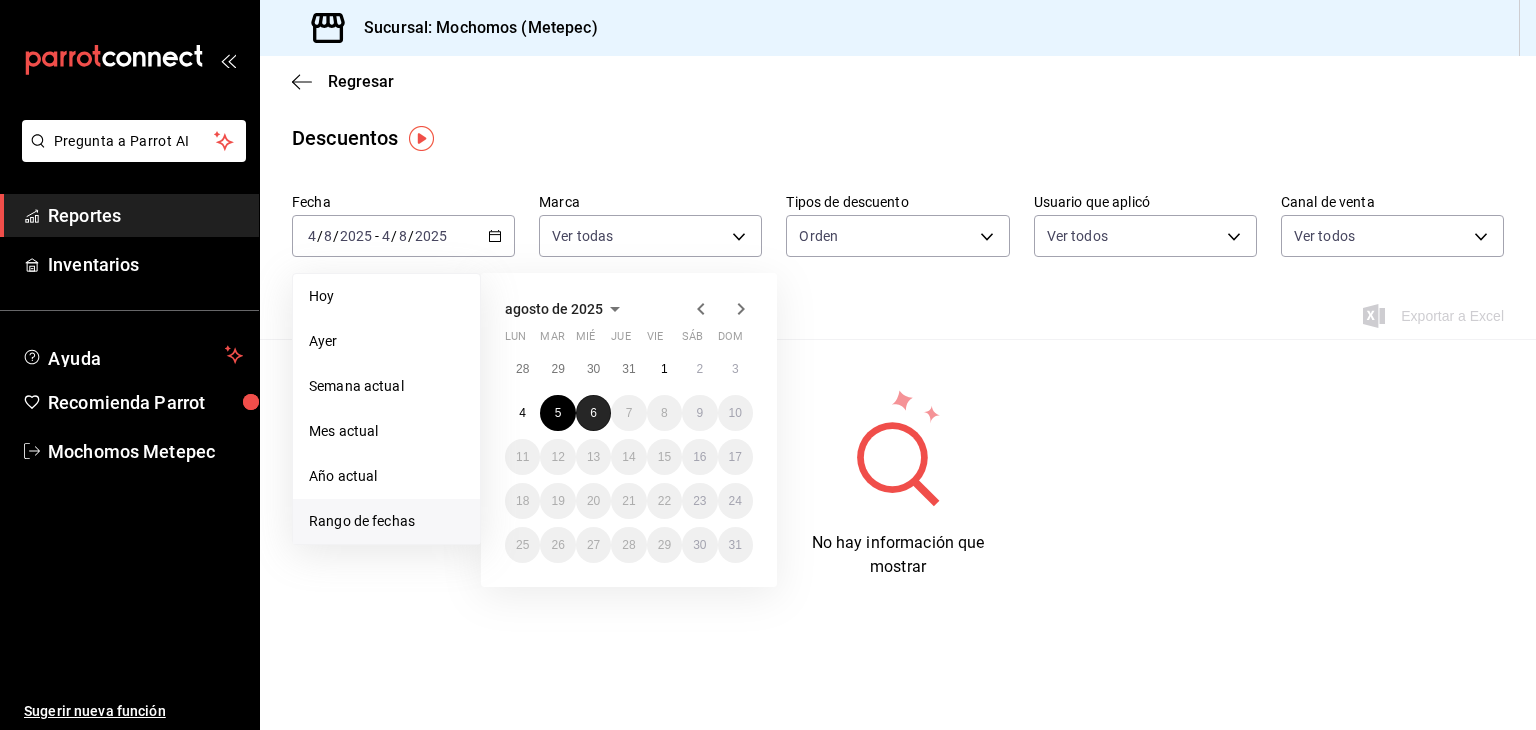 click on "6" at bounding box center (593, 413) 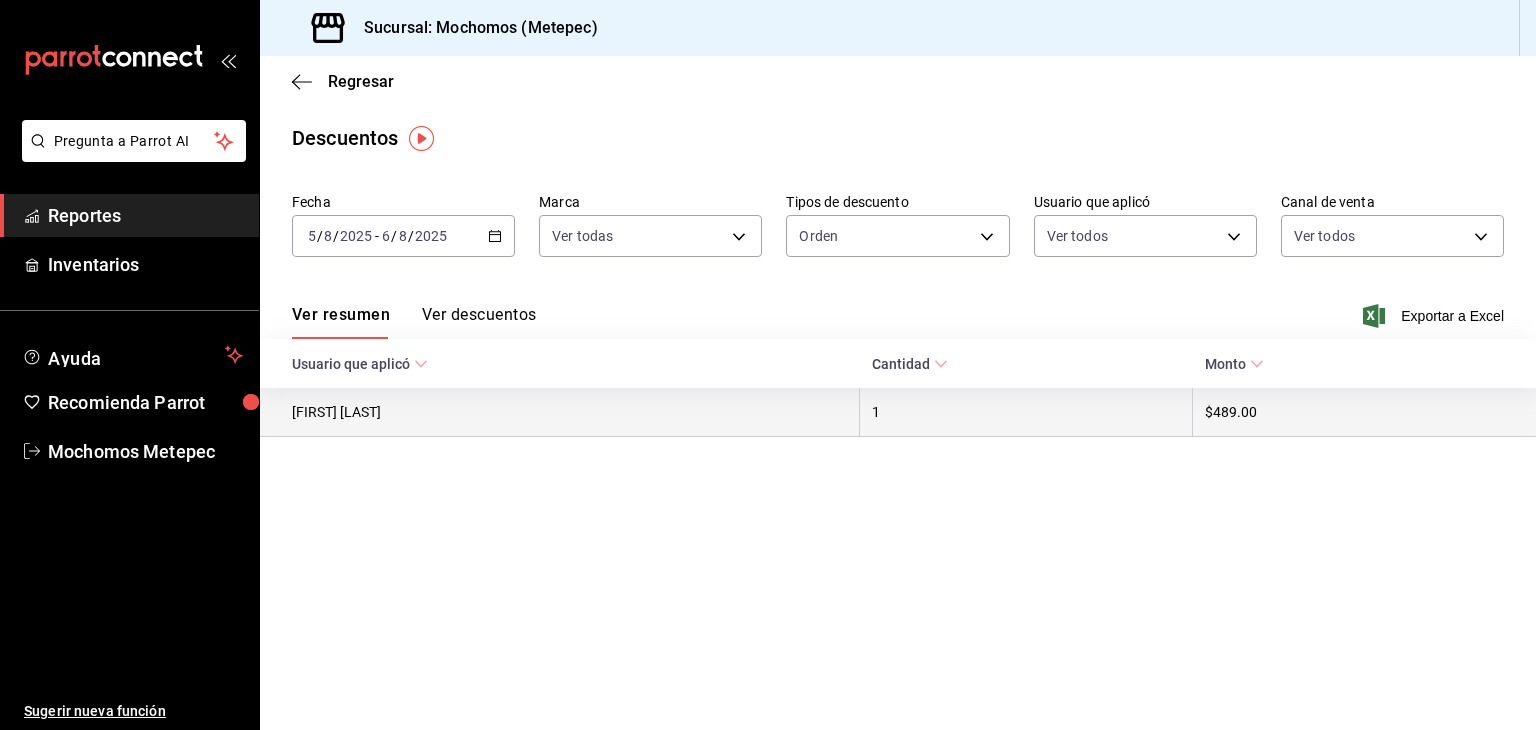 click on "$489.00" at bounding box center [1364, 412] 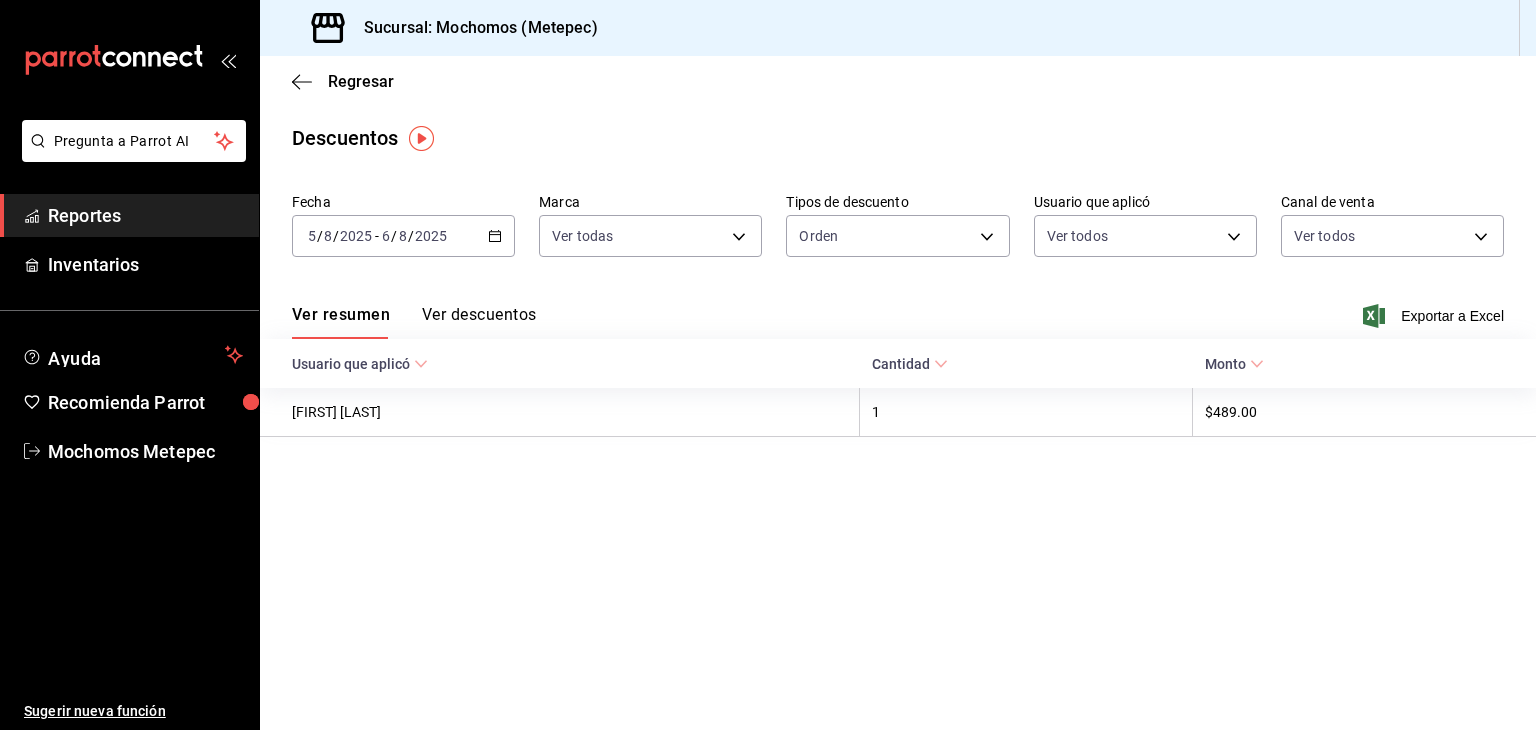 click 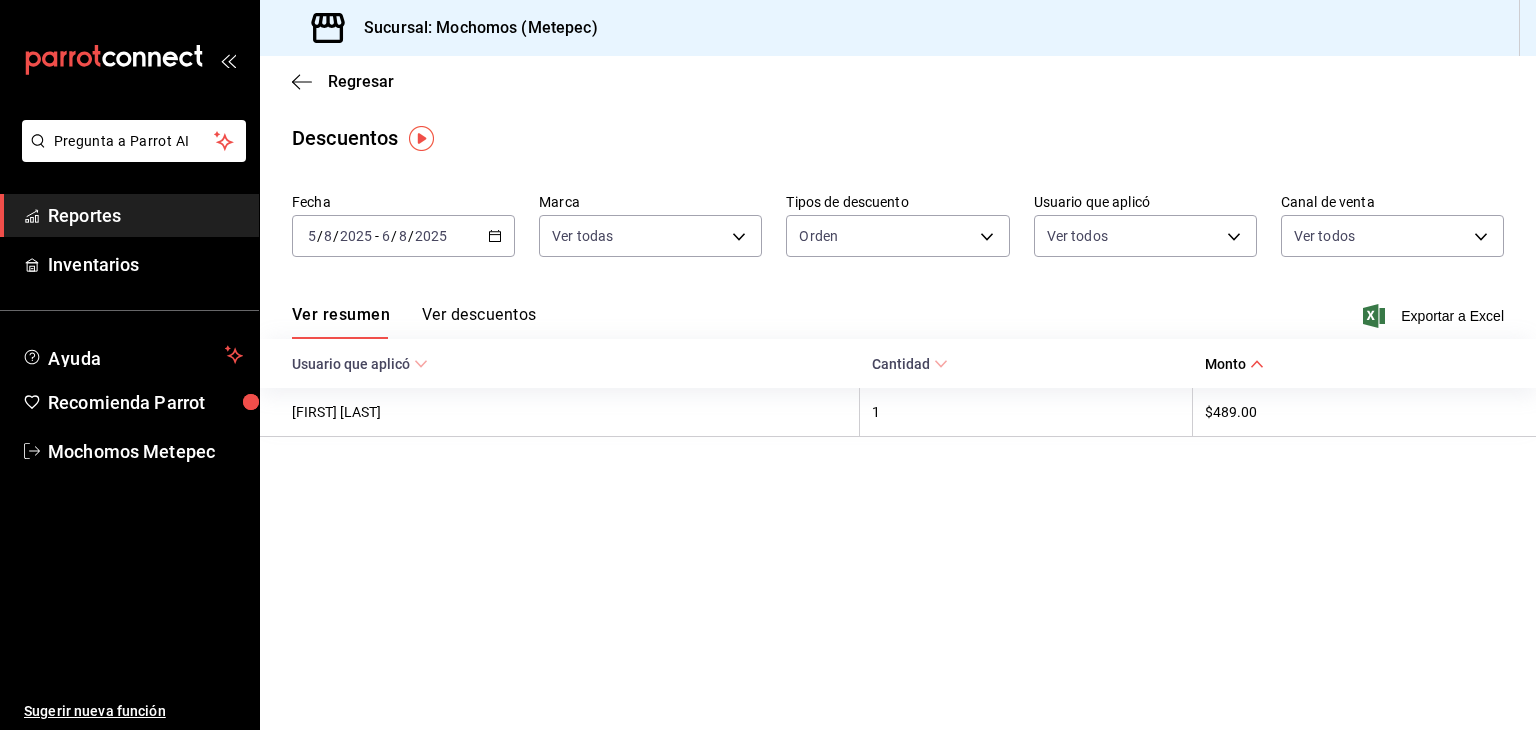 click on "Ver descuentos" at bounding box center (479, 322) 